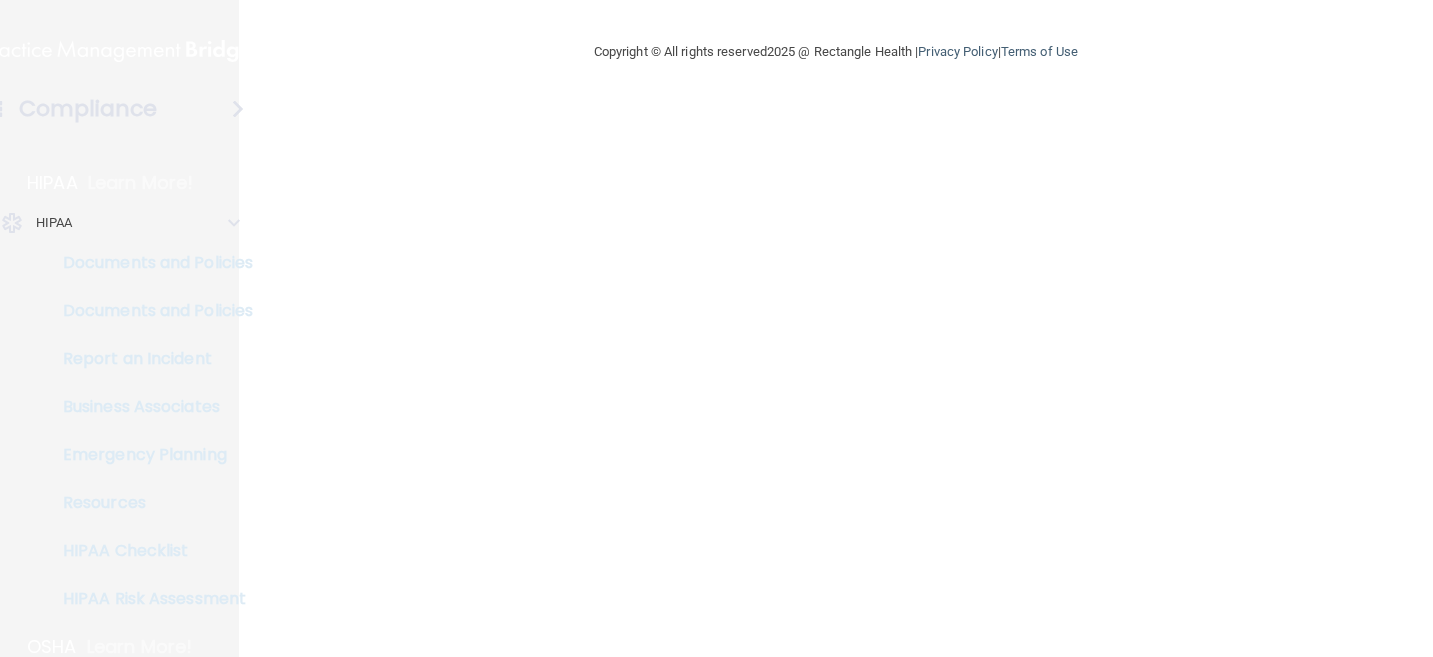 scroll, scrollTop: 0, scrollLeft: 0, axis: both 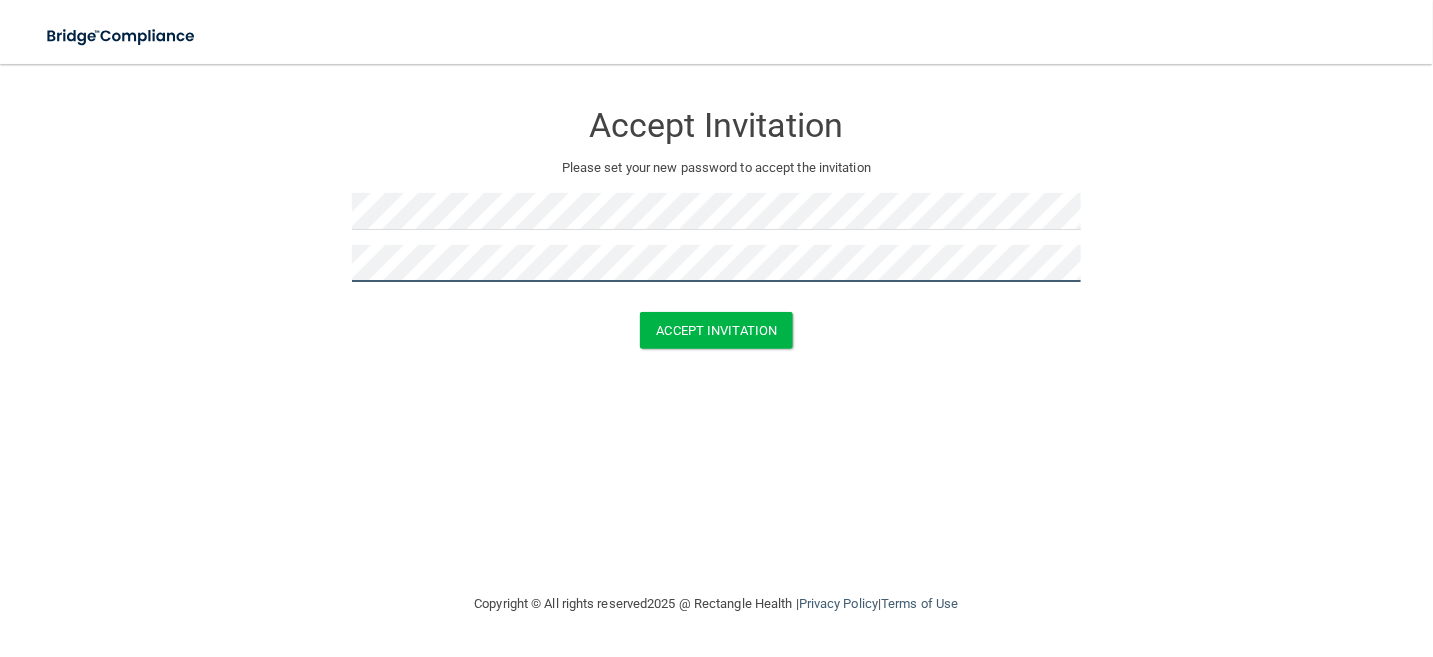 click on "Accept Invitation" at bounding box center [717, 330] 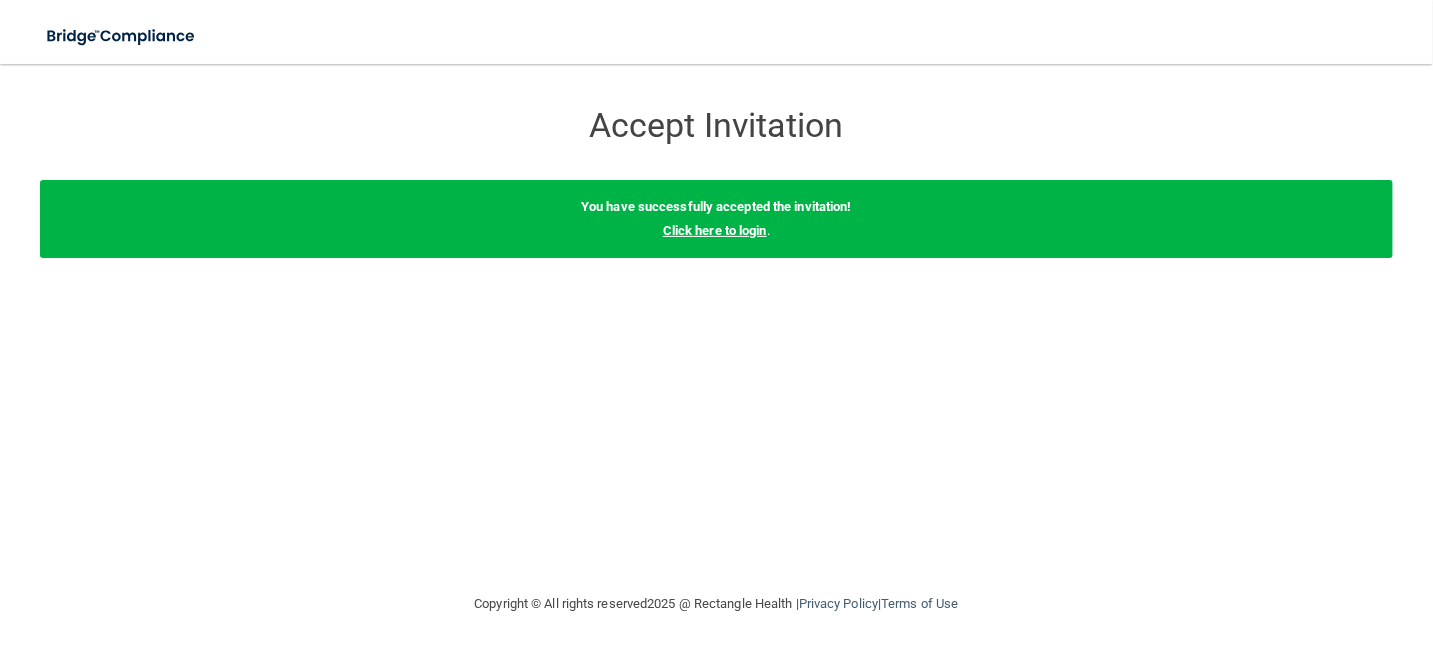 click on "Click here to login" at bounding box center [715, 230] 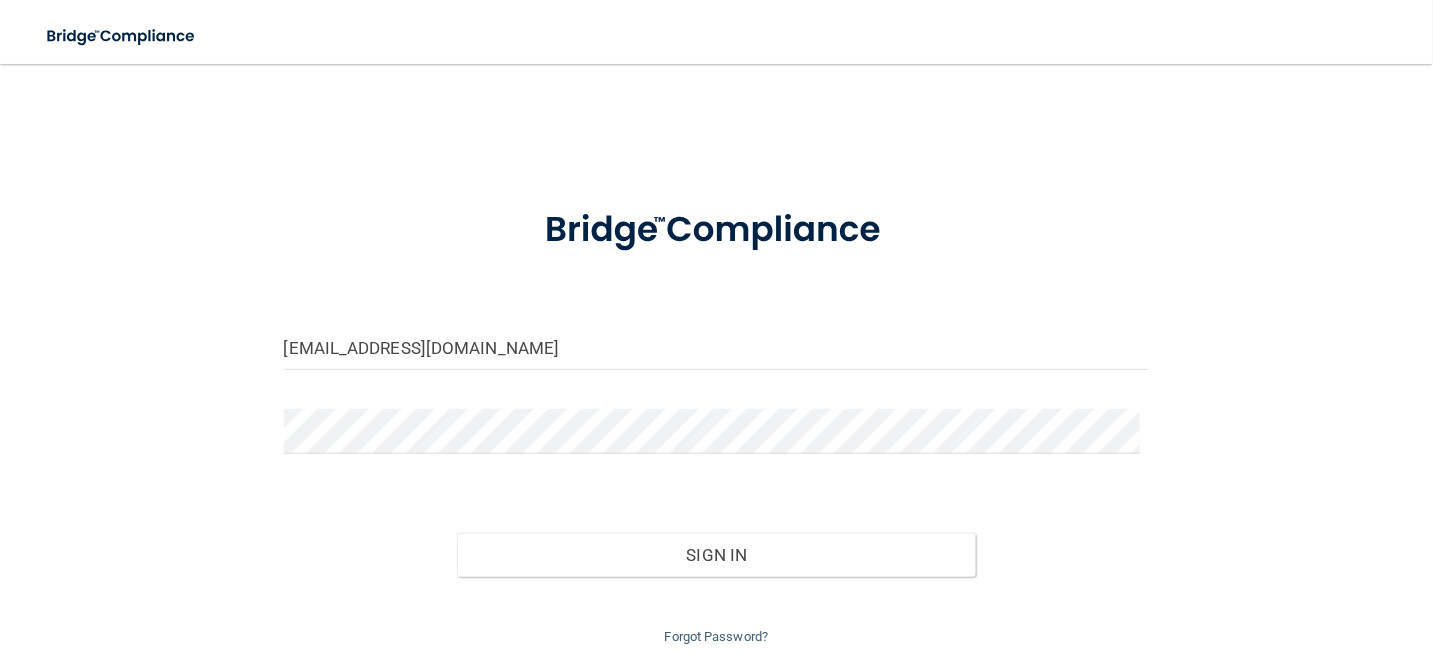 scroll, scrollTop: 70, scrollLeft: 0, axis: vertical 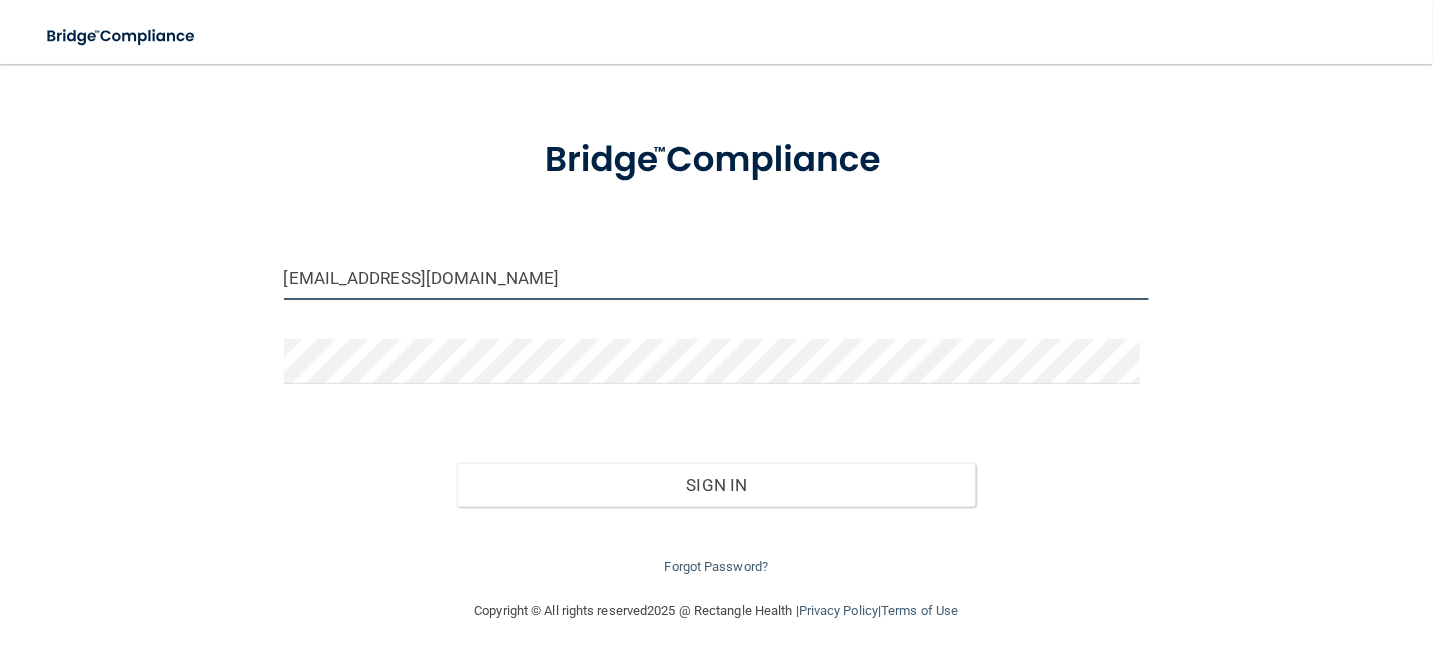 drag, startPoint x: 430, startPoint y: 280, endPoint x: 138, endPoint y: 266, distance: 292.33542 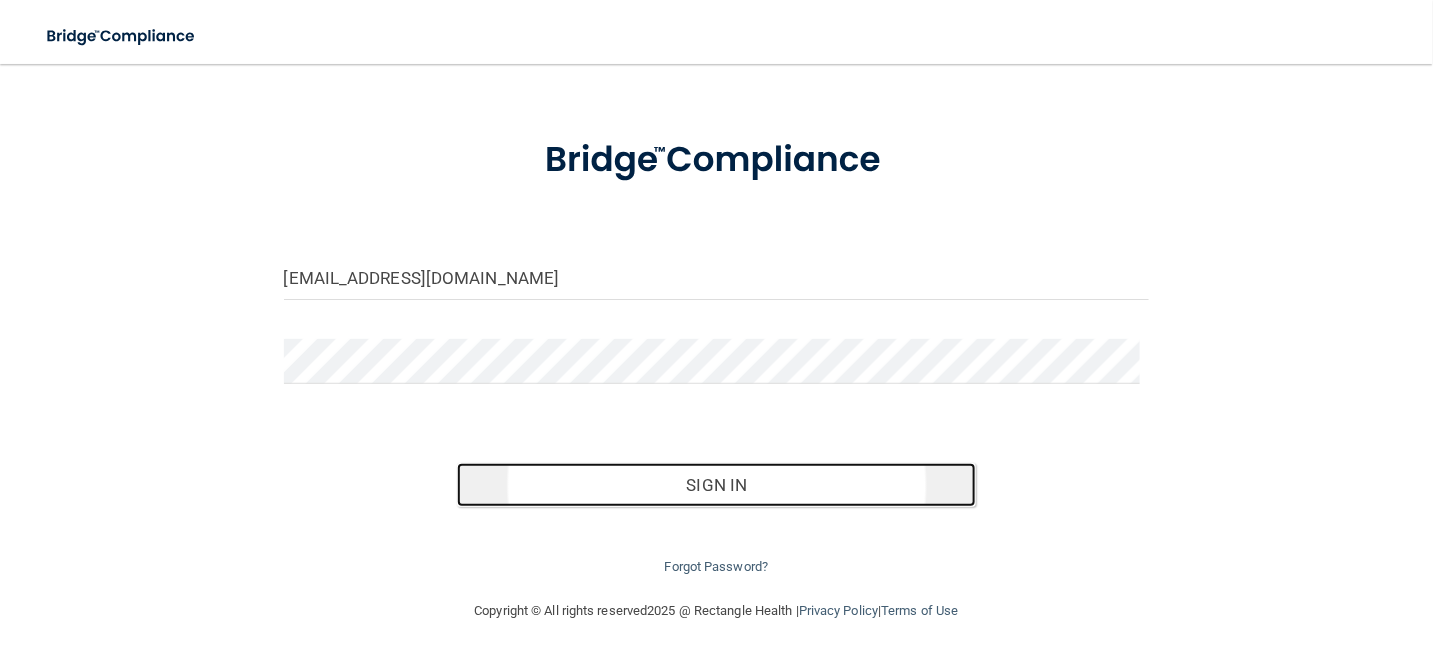 click on "Sign In" at bounding box center (717, 485) 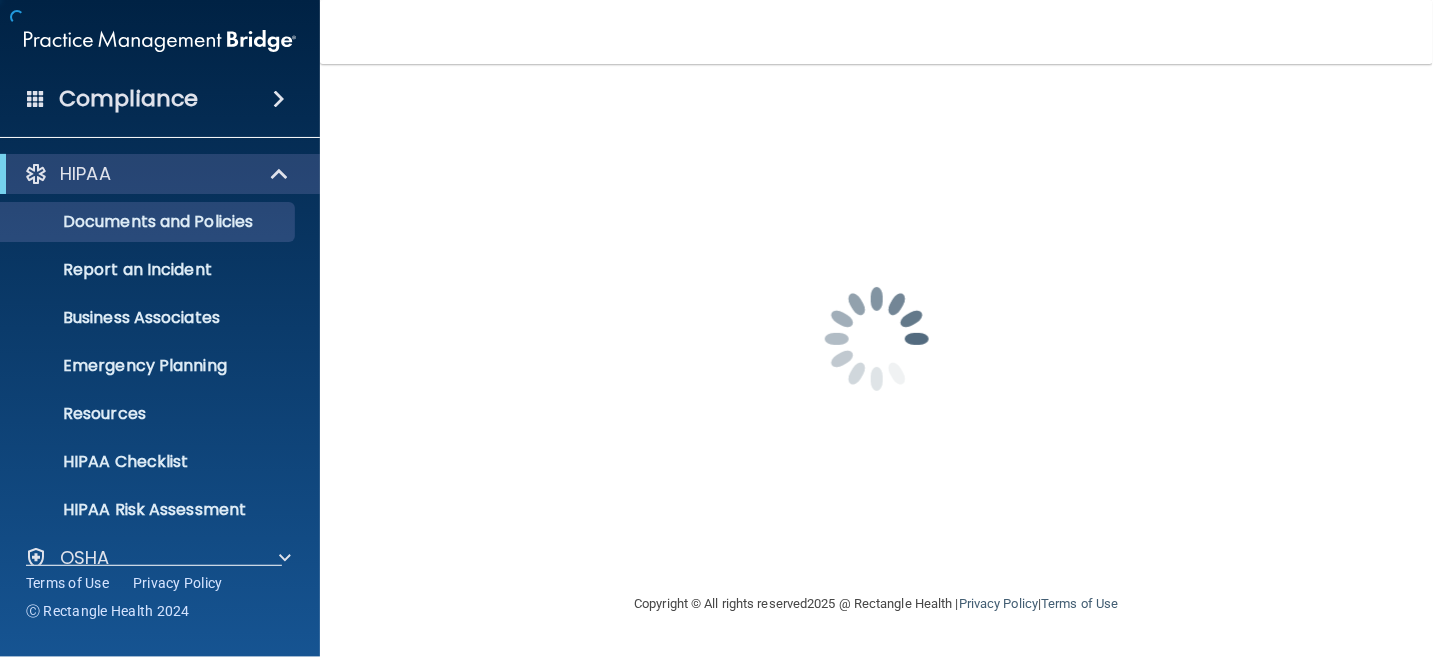 scroll, scrollTop: 0, scrollLeft: 0, axis: both 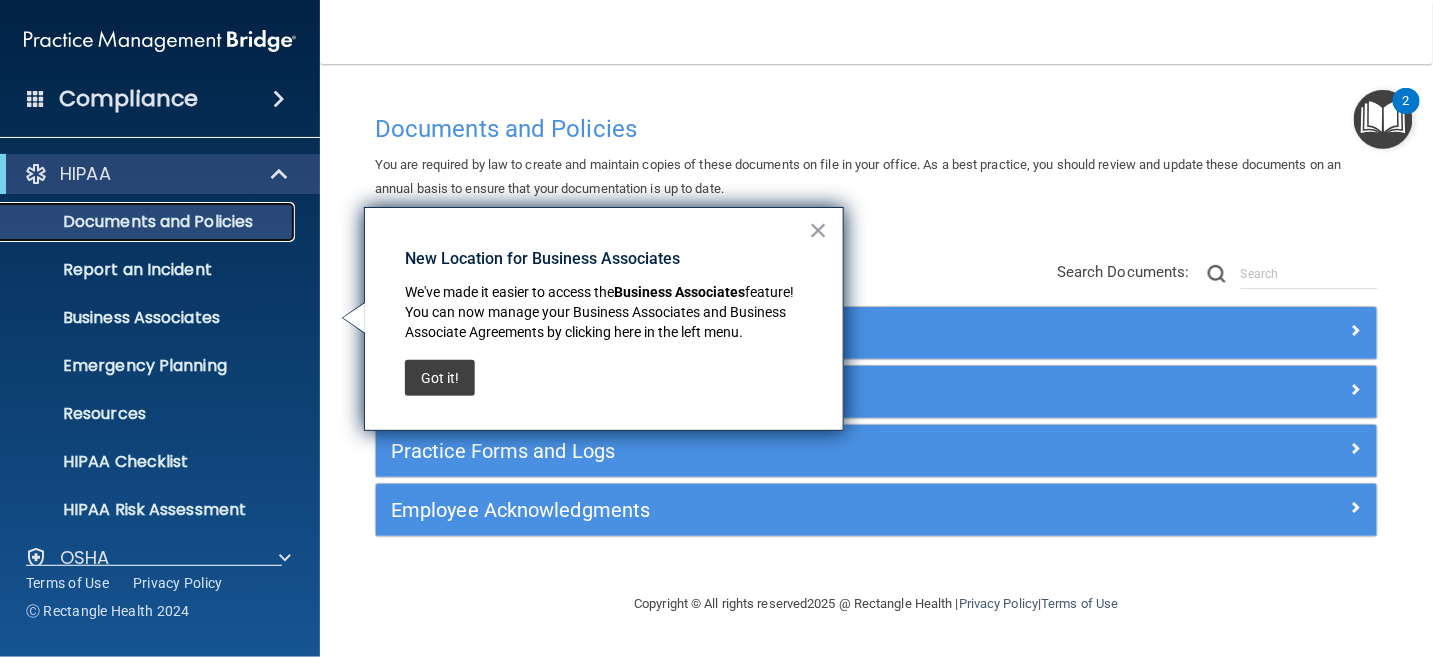 click on "Documents and Policies" at bounding box center [137, 222] 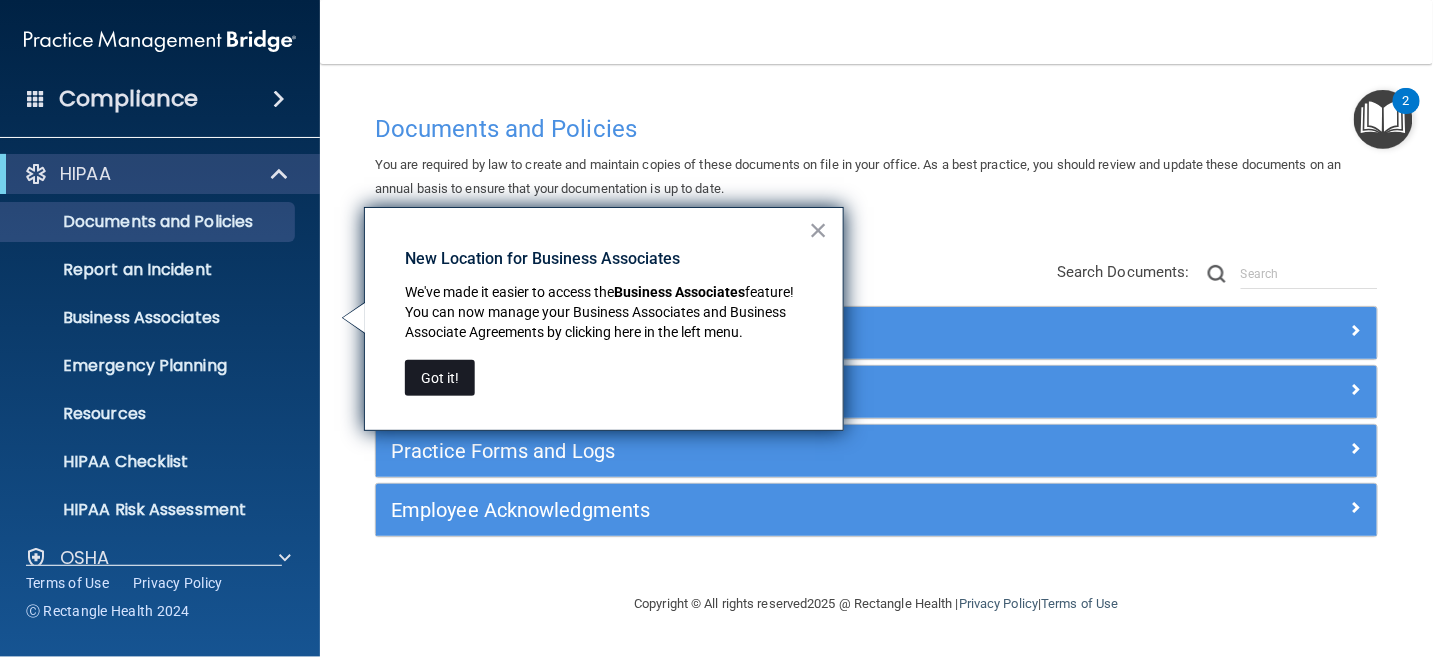 click on "Got it!" at bounding box center [440, 378] 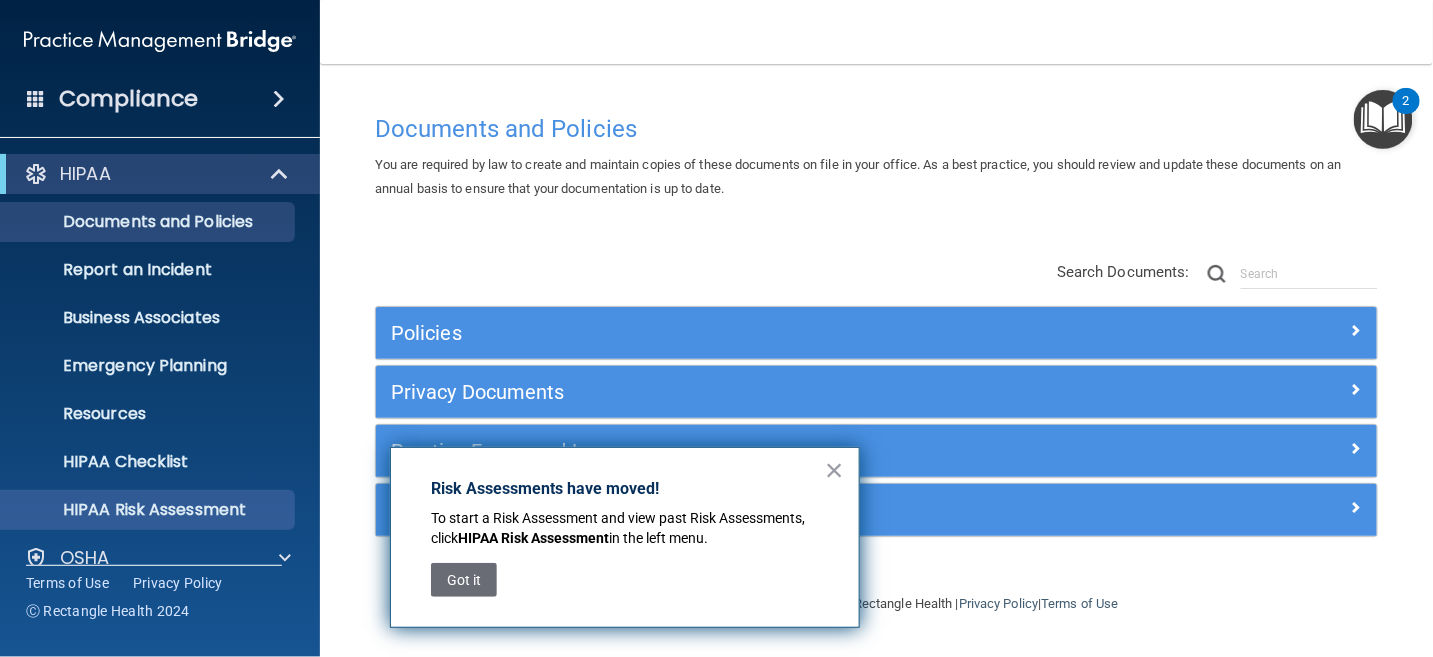 scroll, scrollTop: 100, scrollLeft: 0, axis: vertical 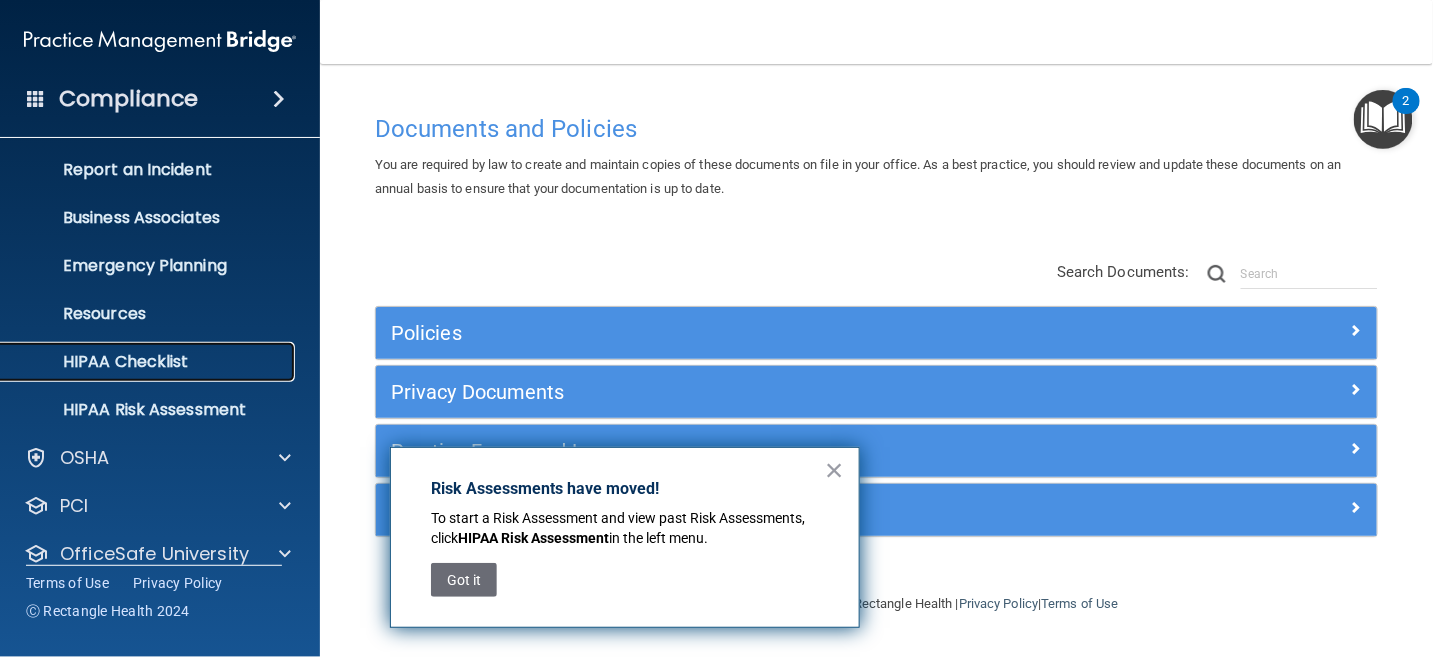 click on "HIPAA Checklist" at bounding box center [149, 362] 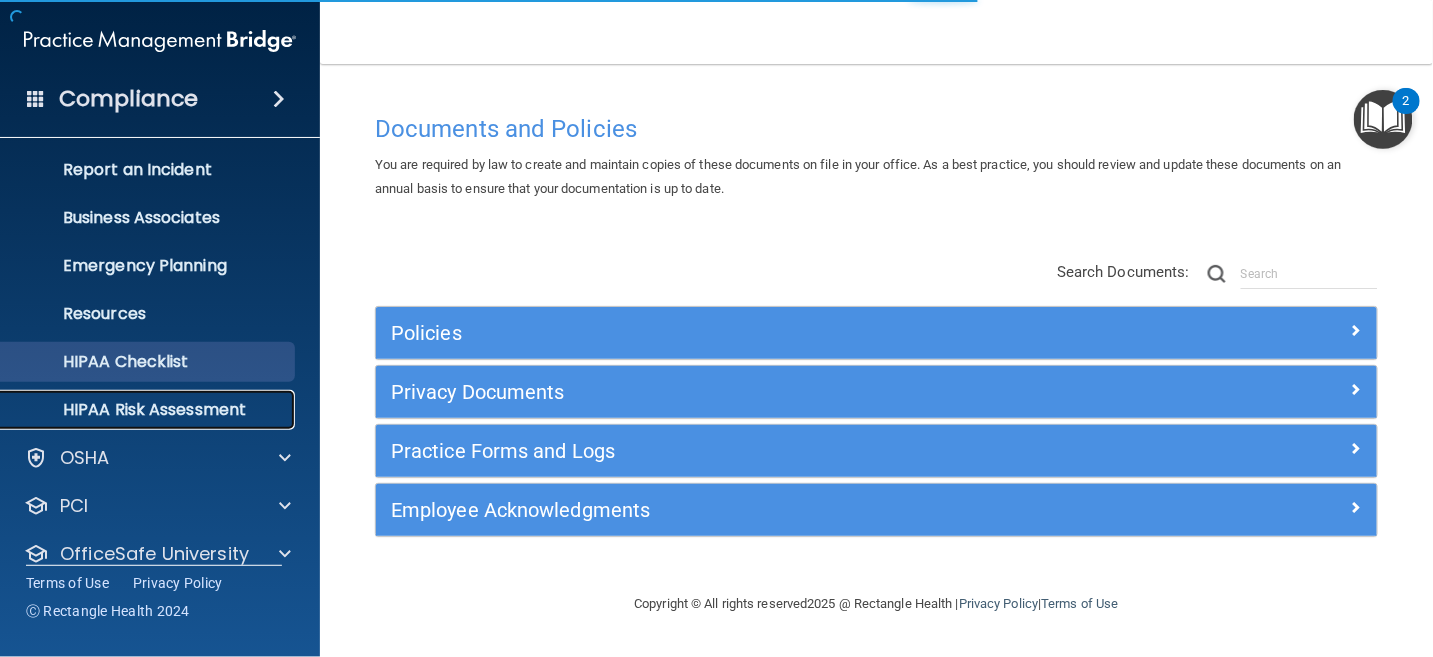 click on "HIPAA Risk Assessment" at bounding box center [149, 410] 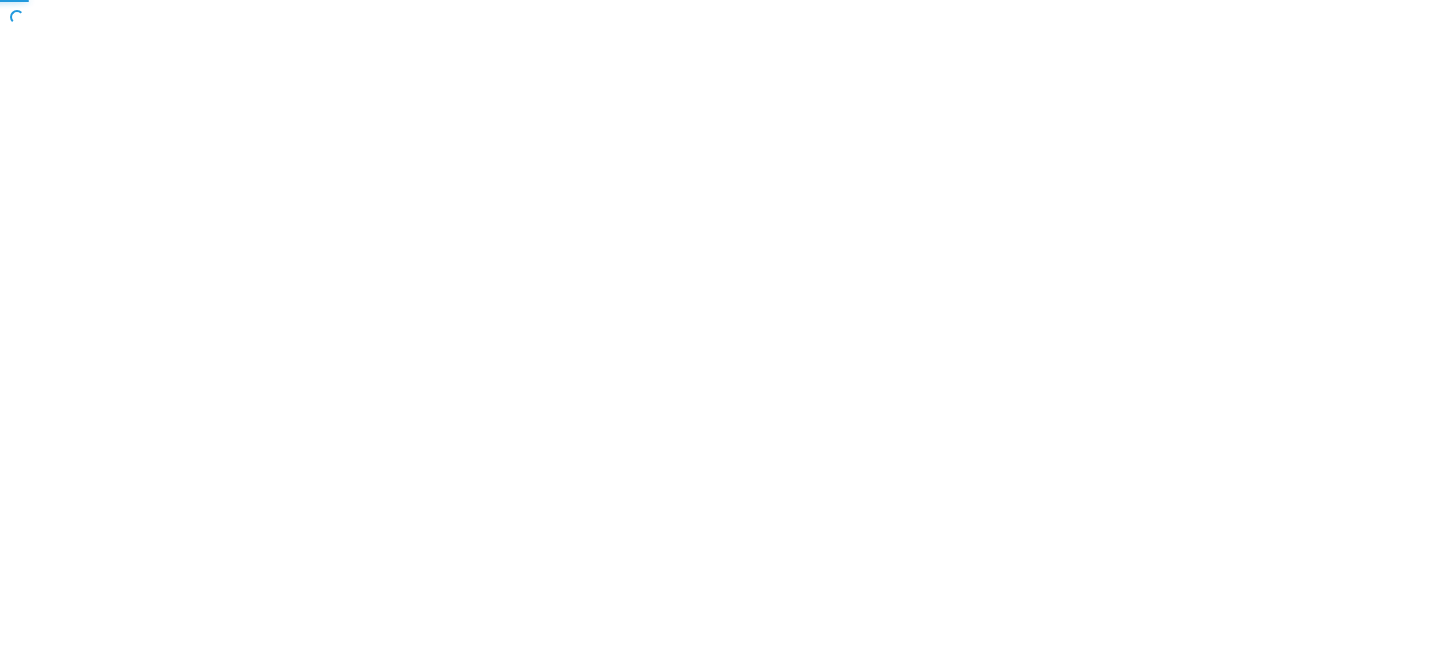 scroll, scrollTop: 0, scrollLeft: 0, axis: both 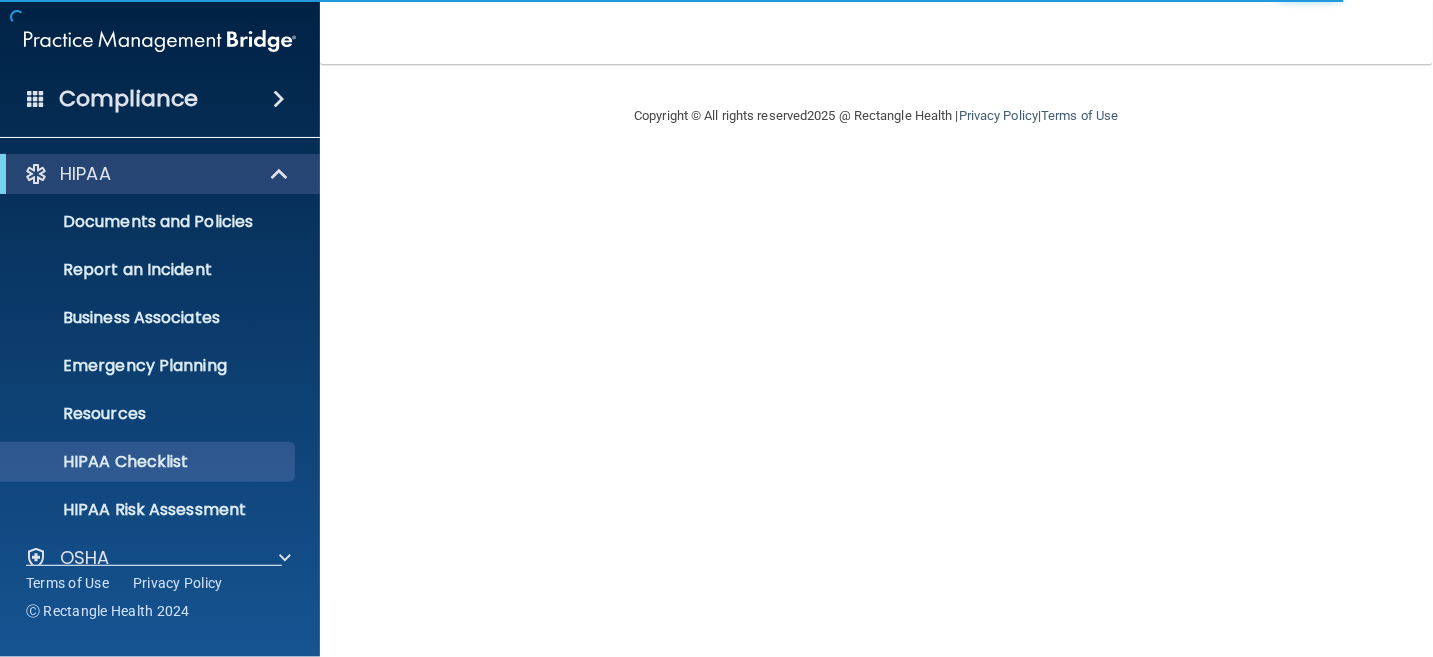 click on "Compliance" at bounding box center (128, 99) 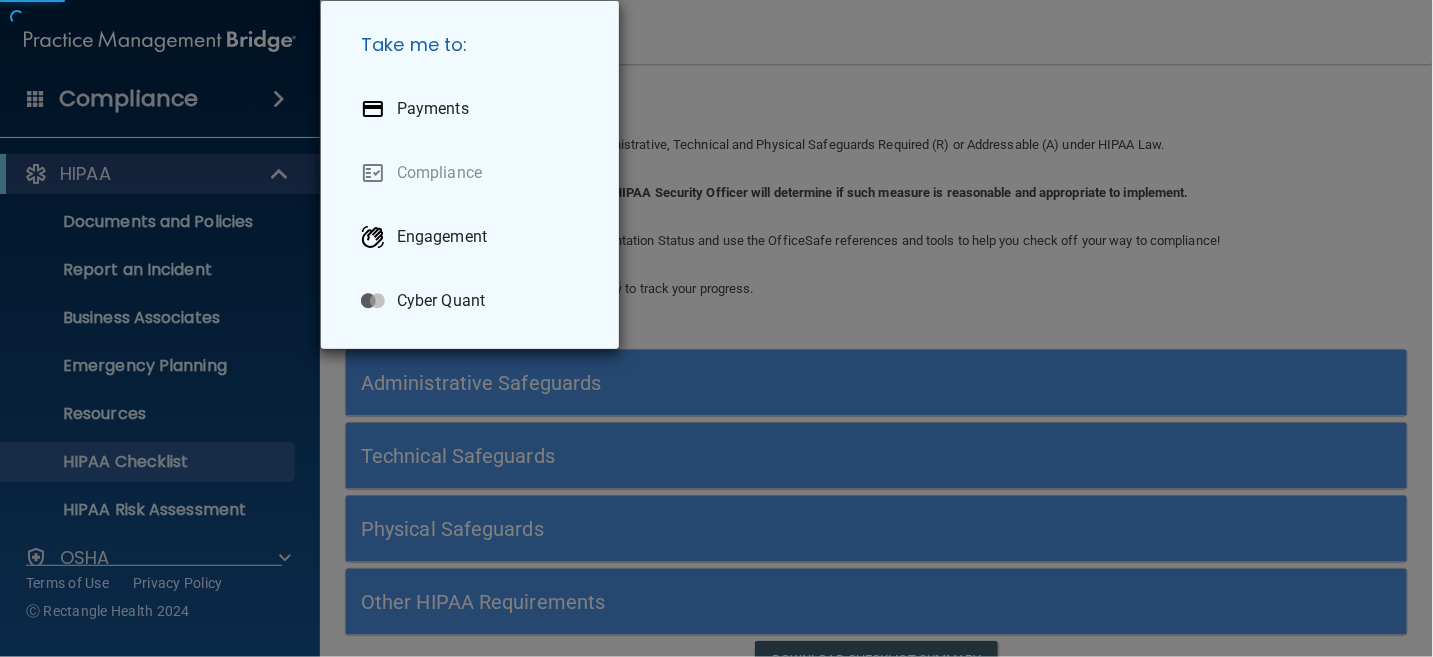 click on "Take me to:             Payments                   Compliance                     Engagement                     Cyber Quant" at bounding box center (716, 328) 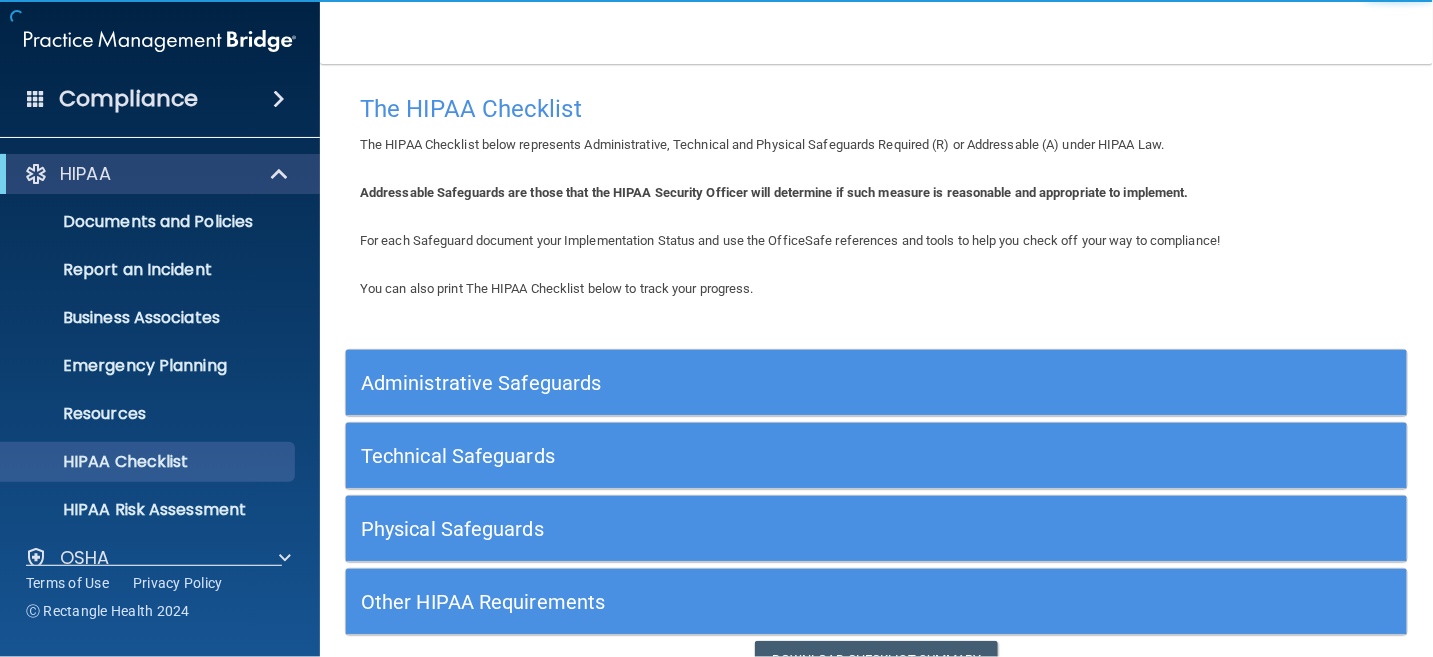 scroll, scrollTop: 98, scrollLeft: 0, axis: vertical 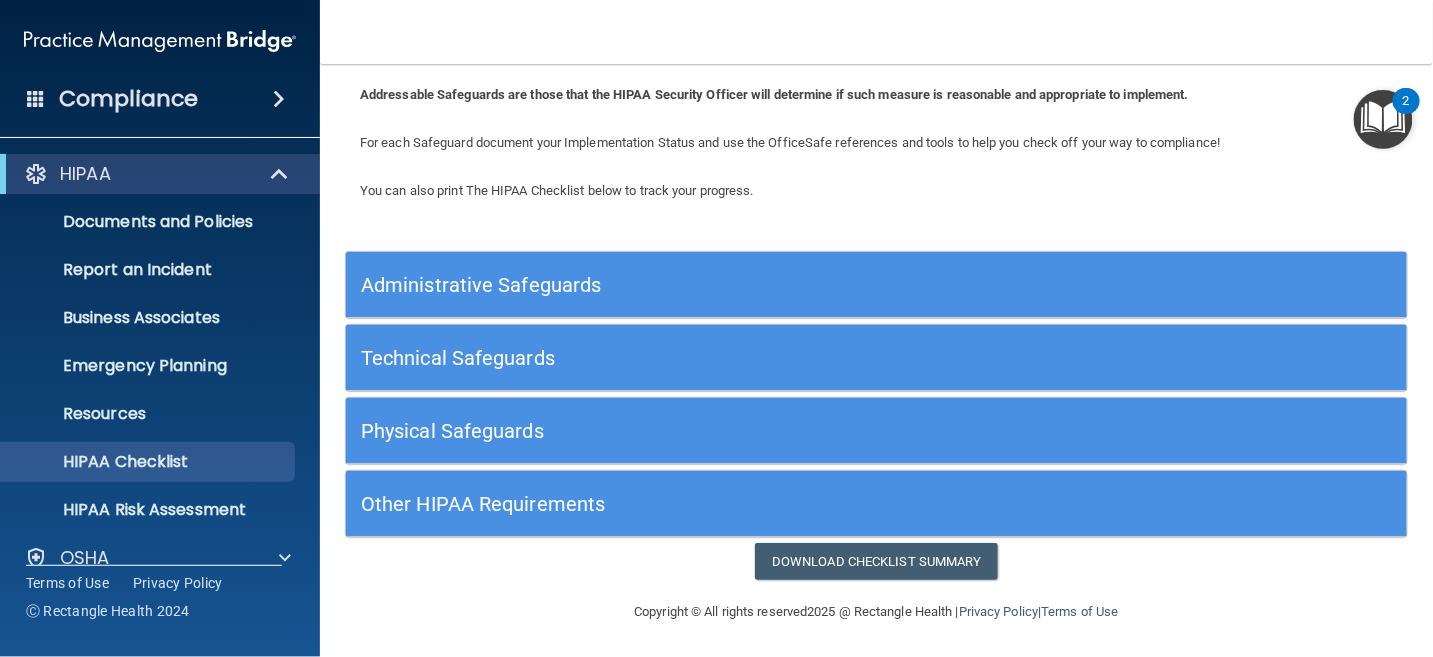 click on "Administrative Safeguards" at bounding box center (744, 284) 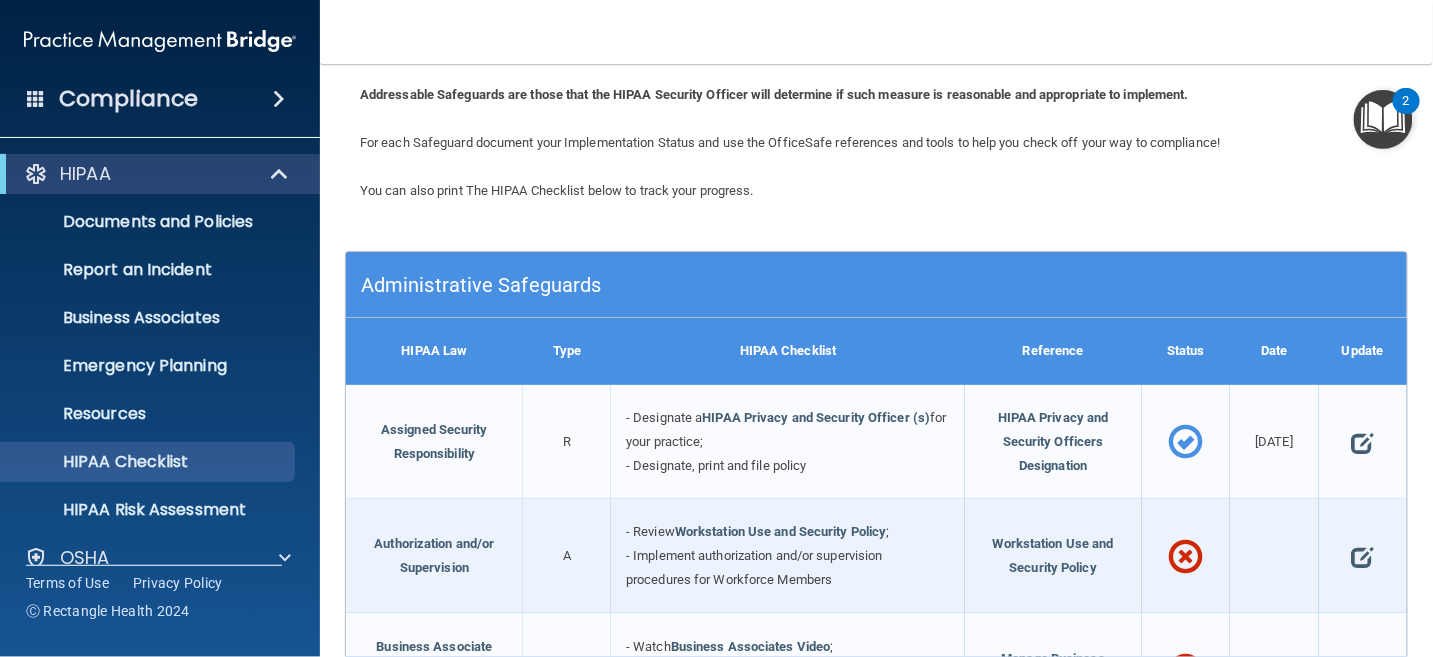 scroll, scrollTop: 172, scrollLeft: 0, axis: vertical 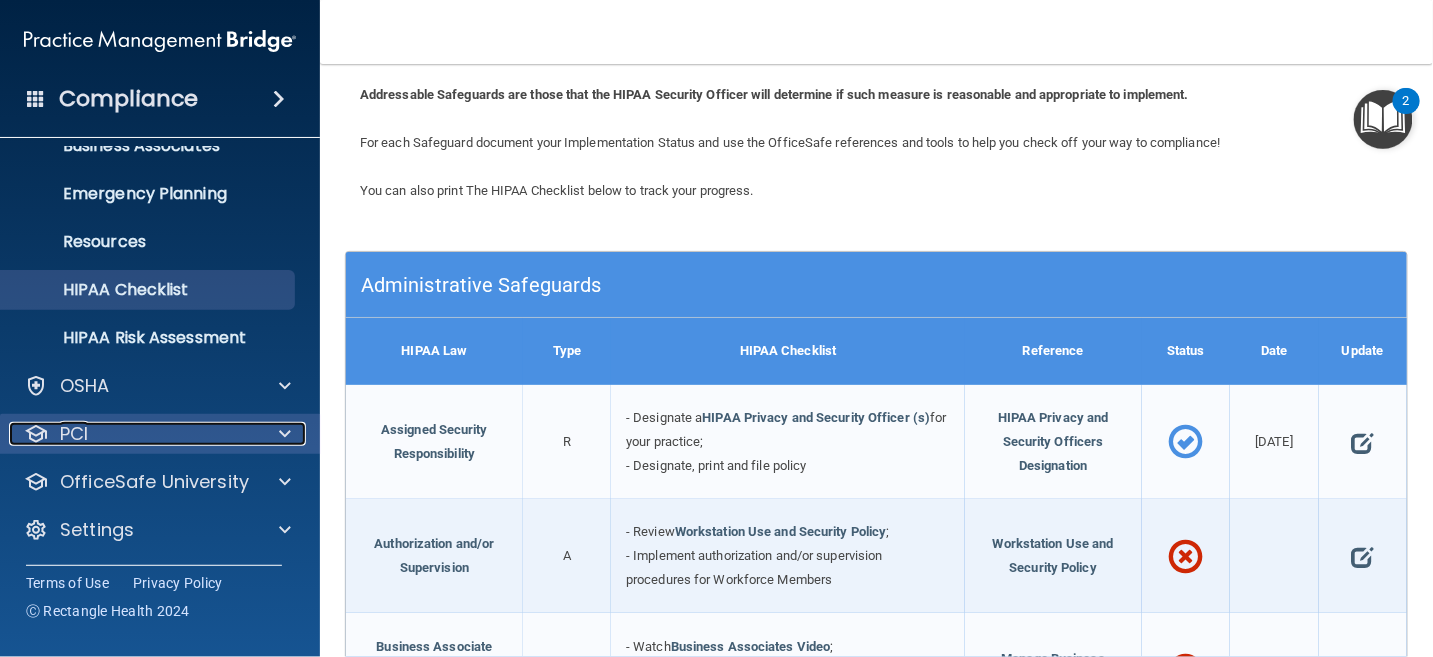 click at bounding box center [285, 434] 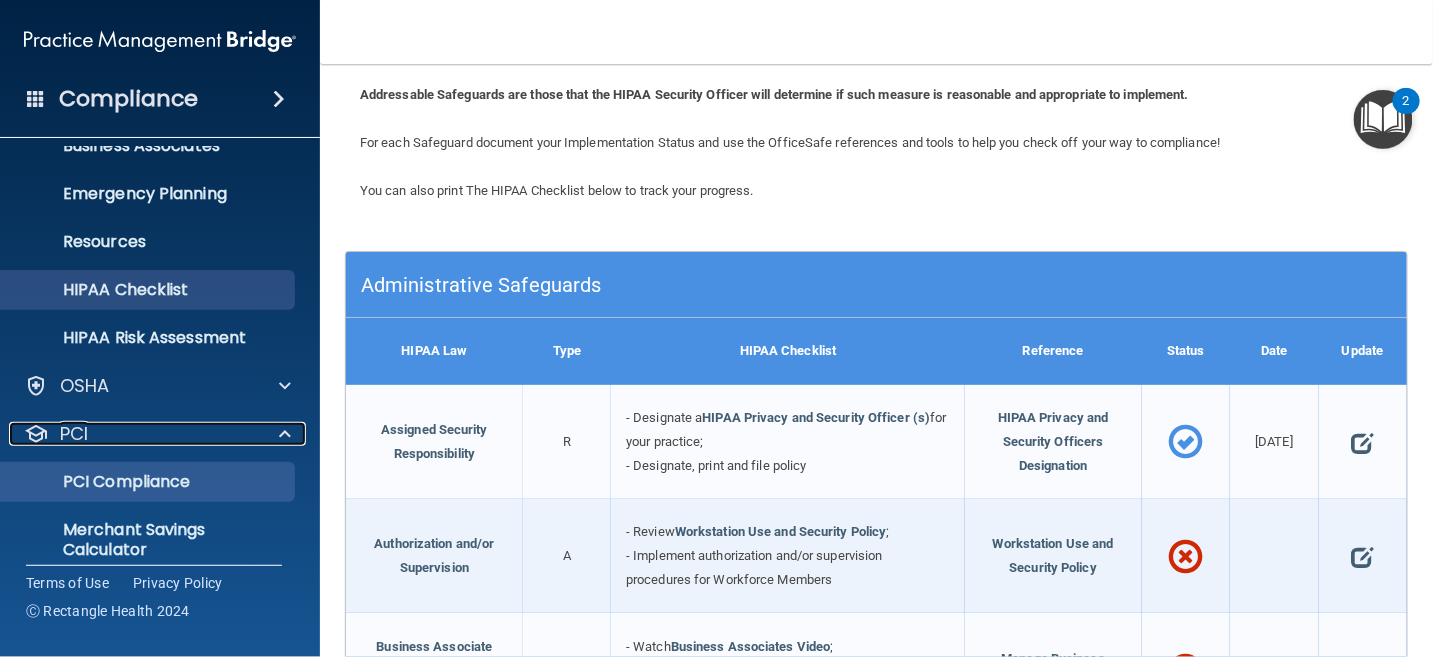 scroll, scrollTop: 288, scrollLeft: 0, axis: vertical 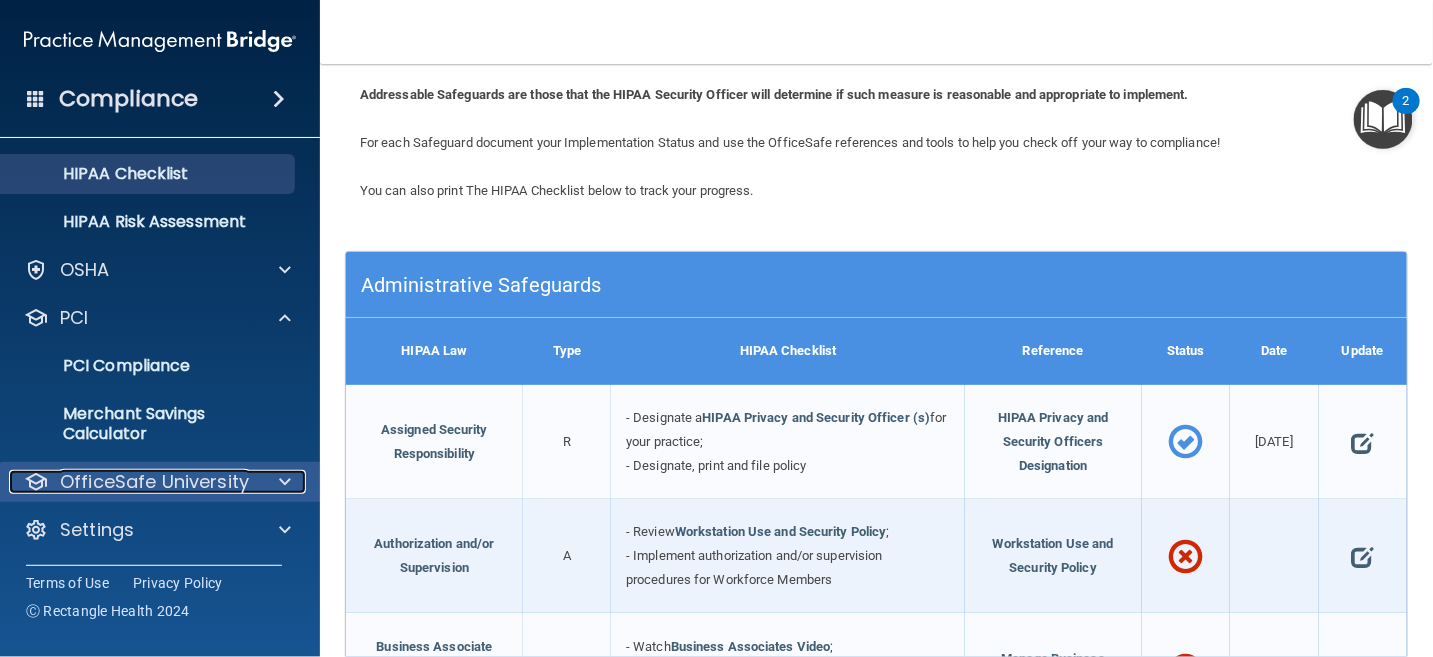 click on "OfficeSafe University" at bounding box center (154, 482) 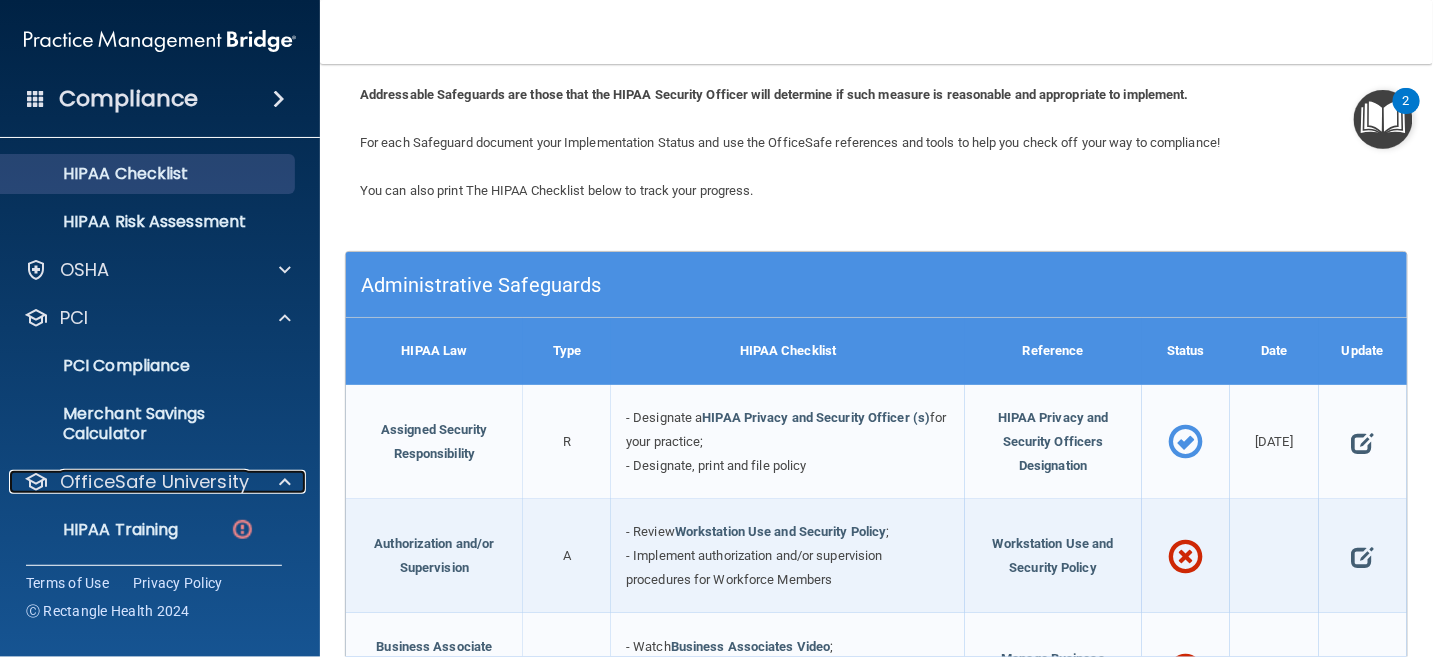 scroll, scrollTop: 432, scrollLeft: 0, axis: vertical 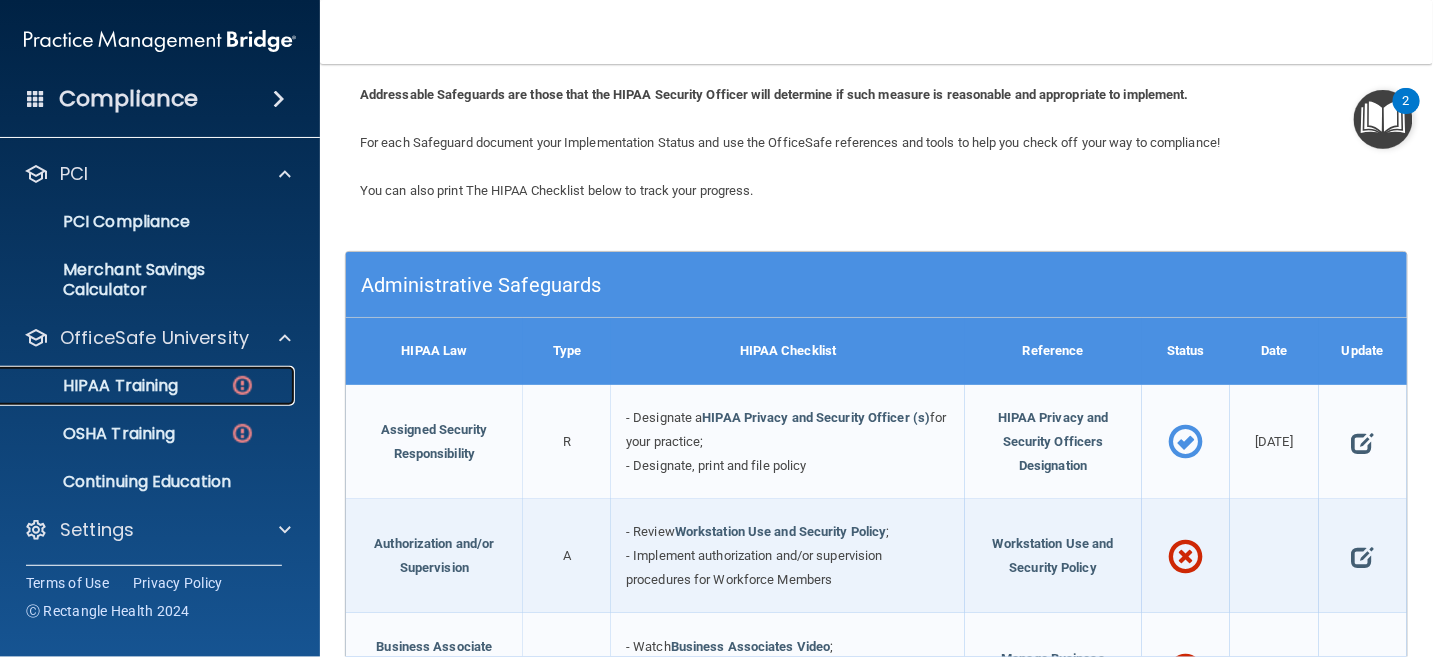 click on "HIPAA Training" at bounding box center (95, 386) 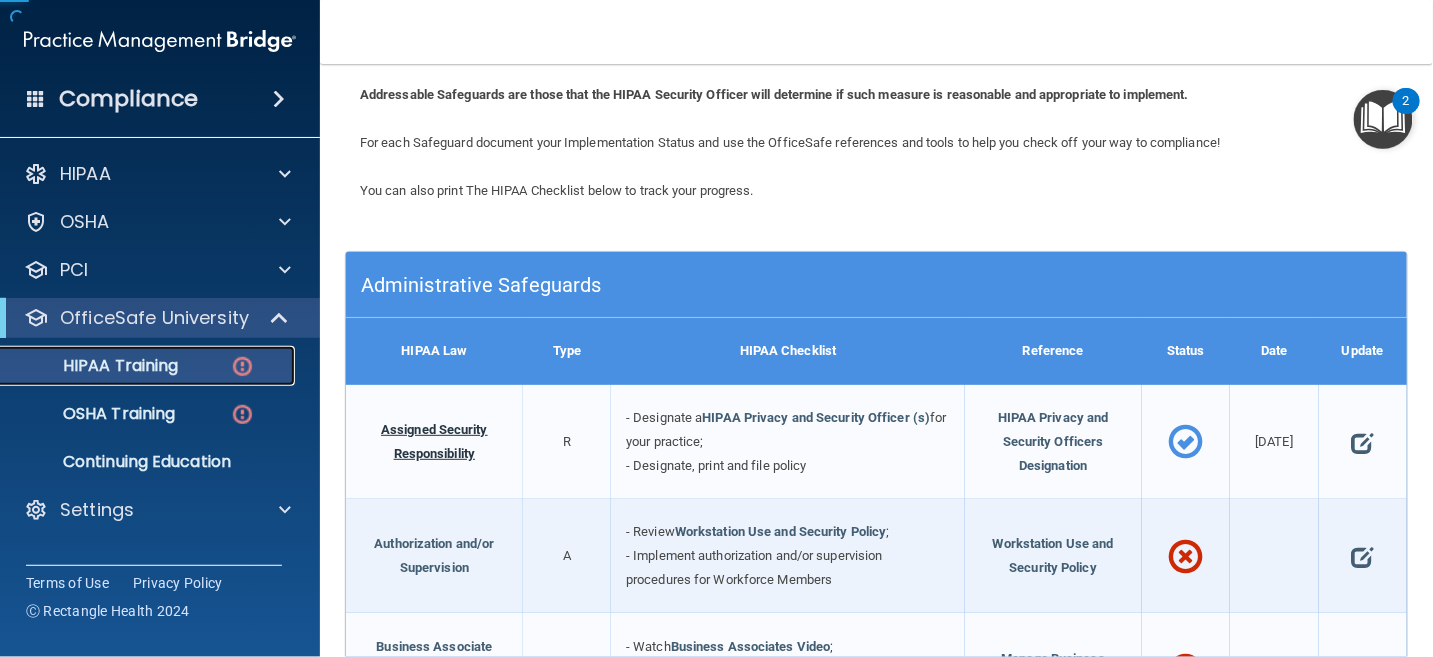 scroll, scrollTop: 0, scrollLeft: 0, axis: both 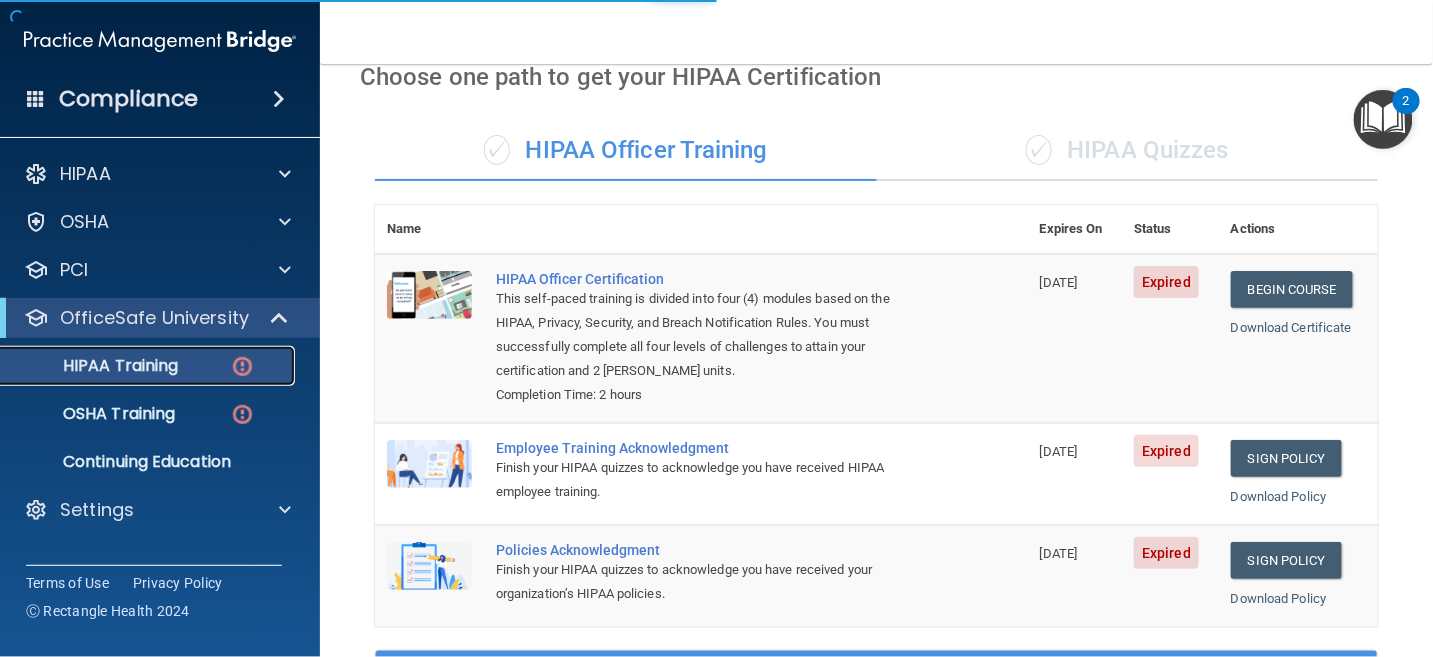 click at bounding box center (242, 366) 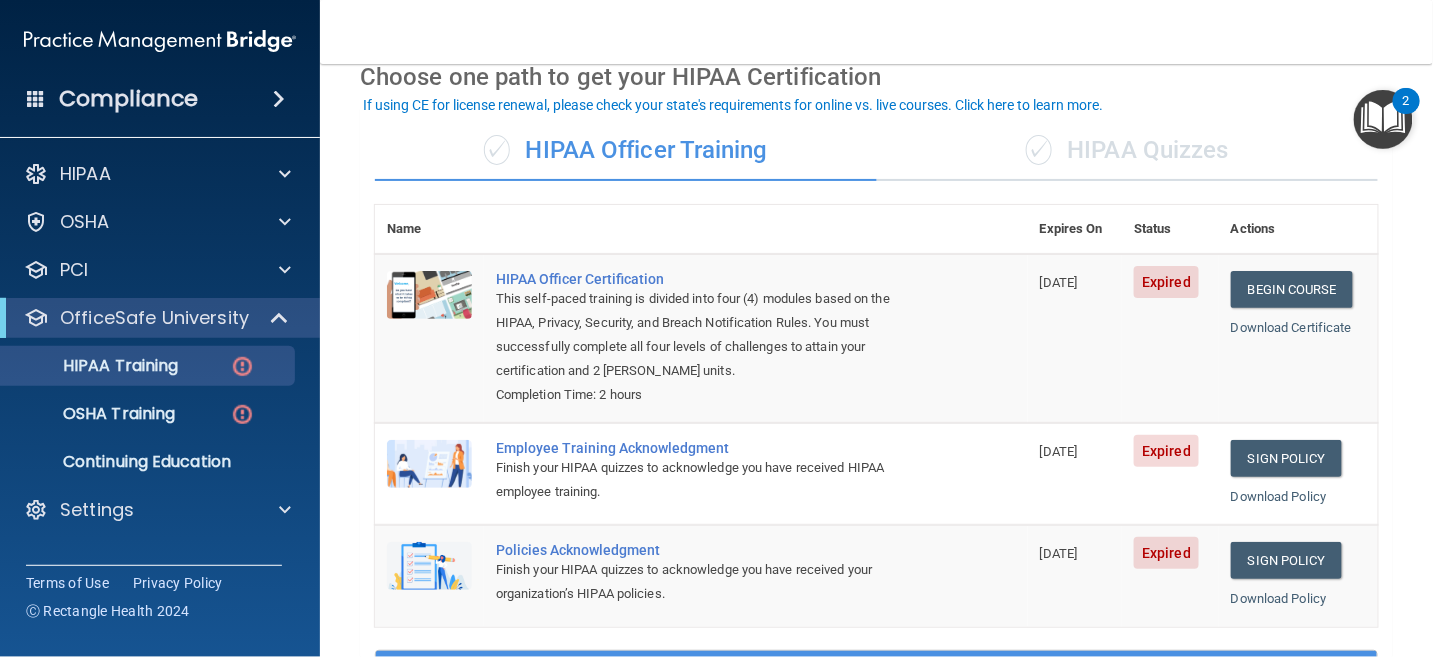 click on "Employee Training Acknowledgment   Finish your HIPAA quizzes to acknowledge you have received HIPAA employee training." at bounding box center [756, 474] 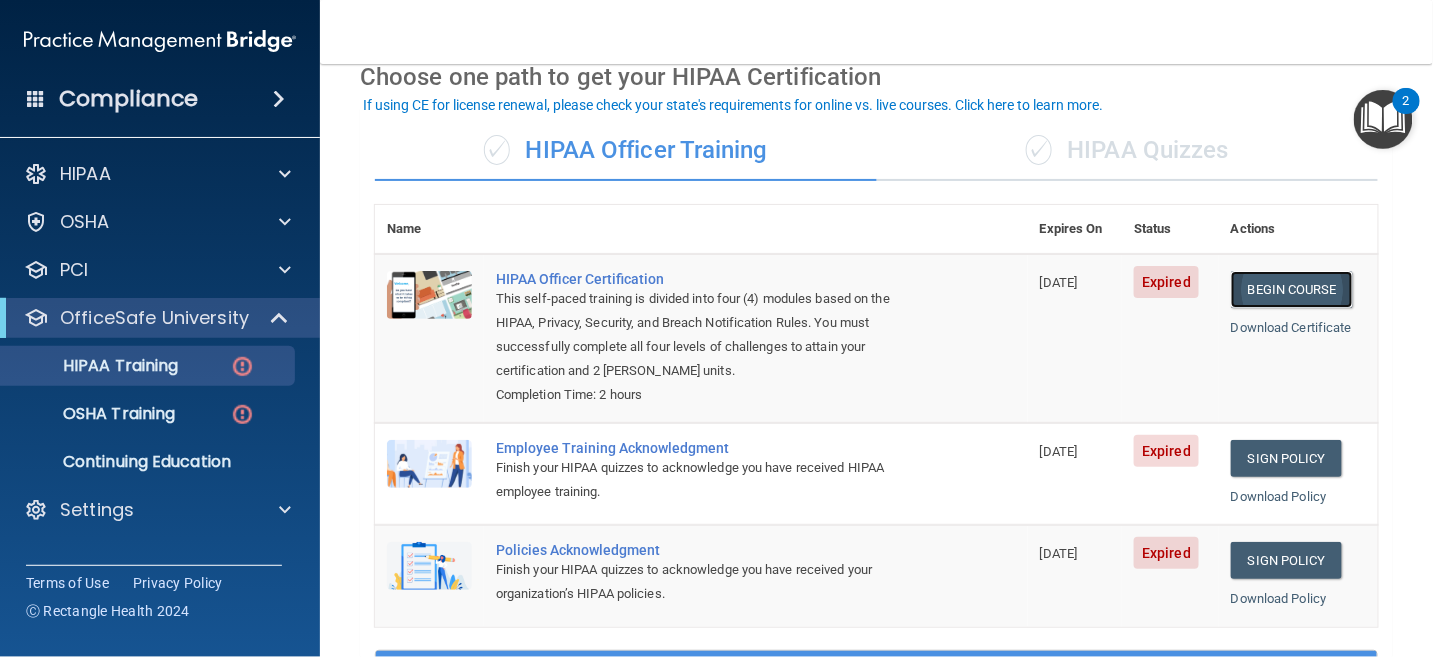 click on "Begin Course" at bounding box center (1292, 289) 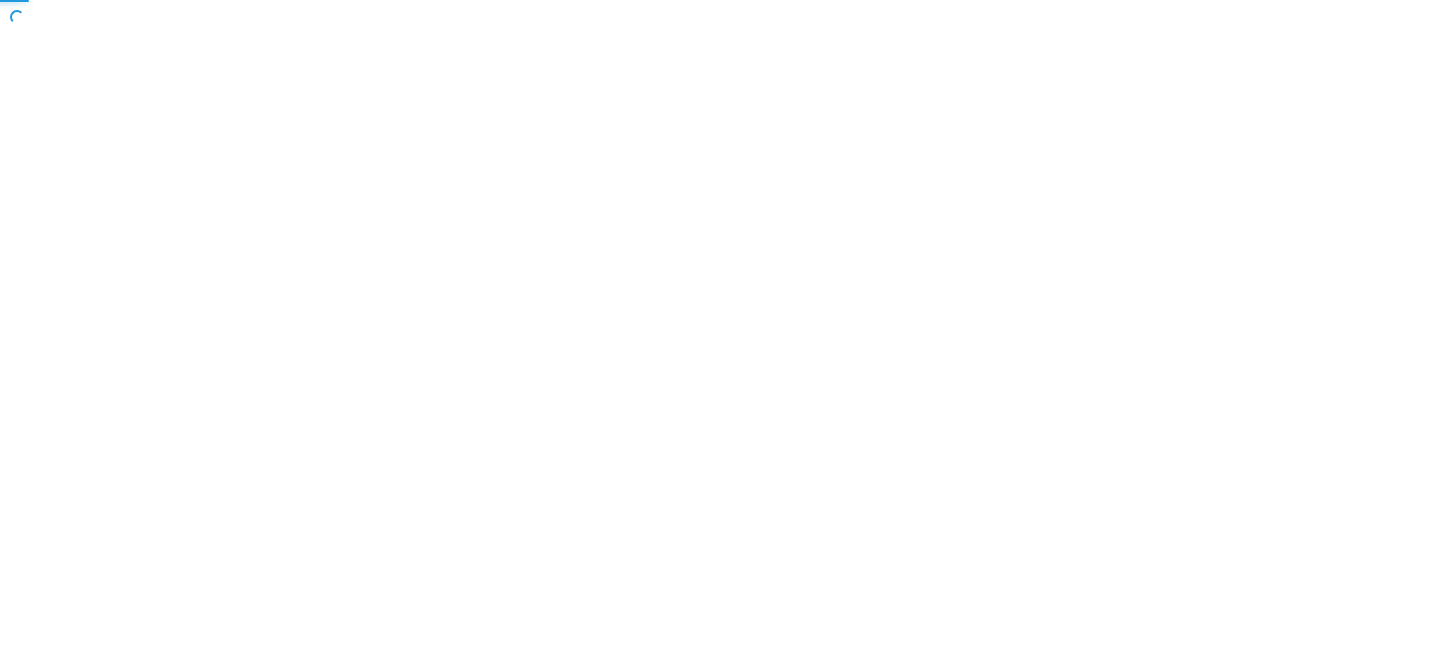 scroll, scrollTop: 0, scrollLeft: 0, axis: both 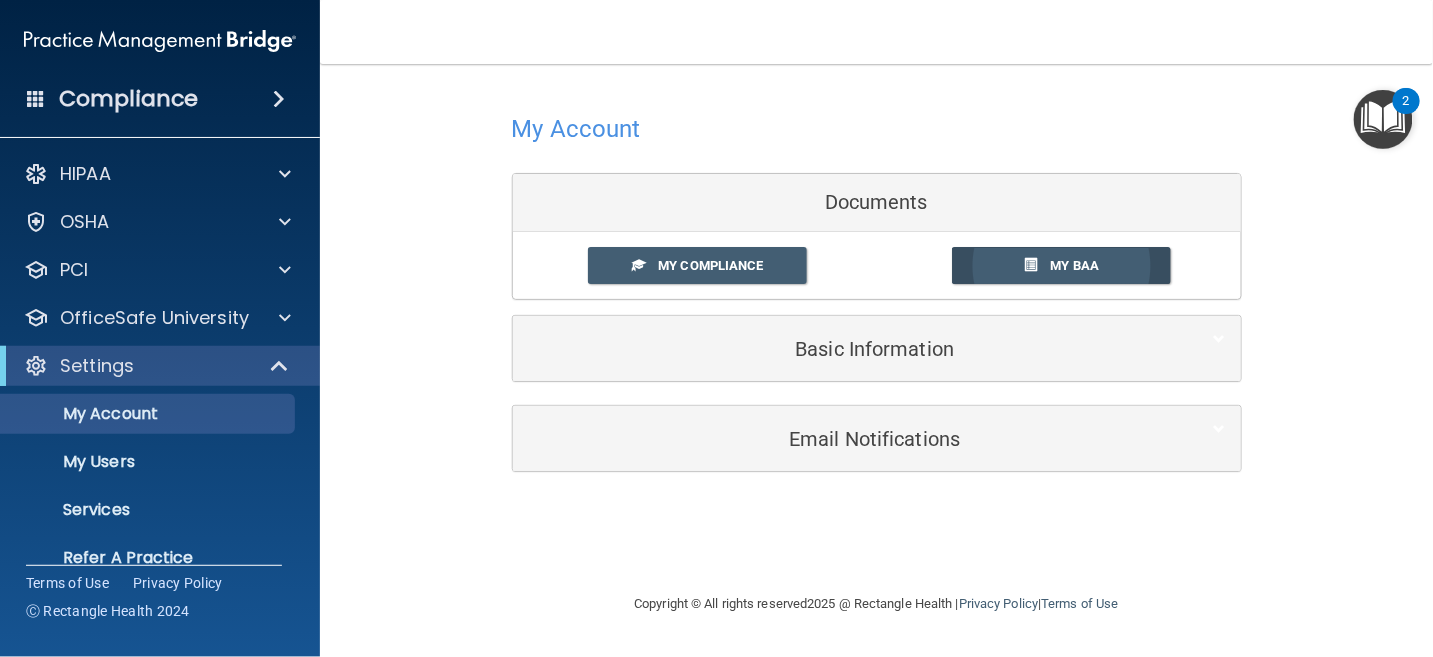 click on "My BAA" at bounding box center (1075, 265) 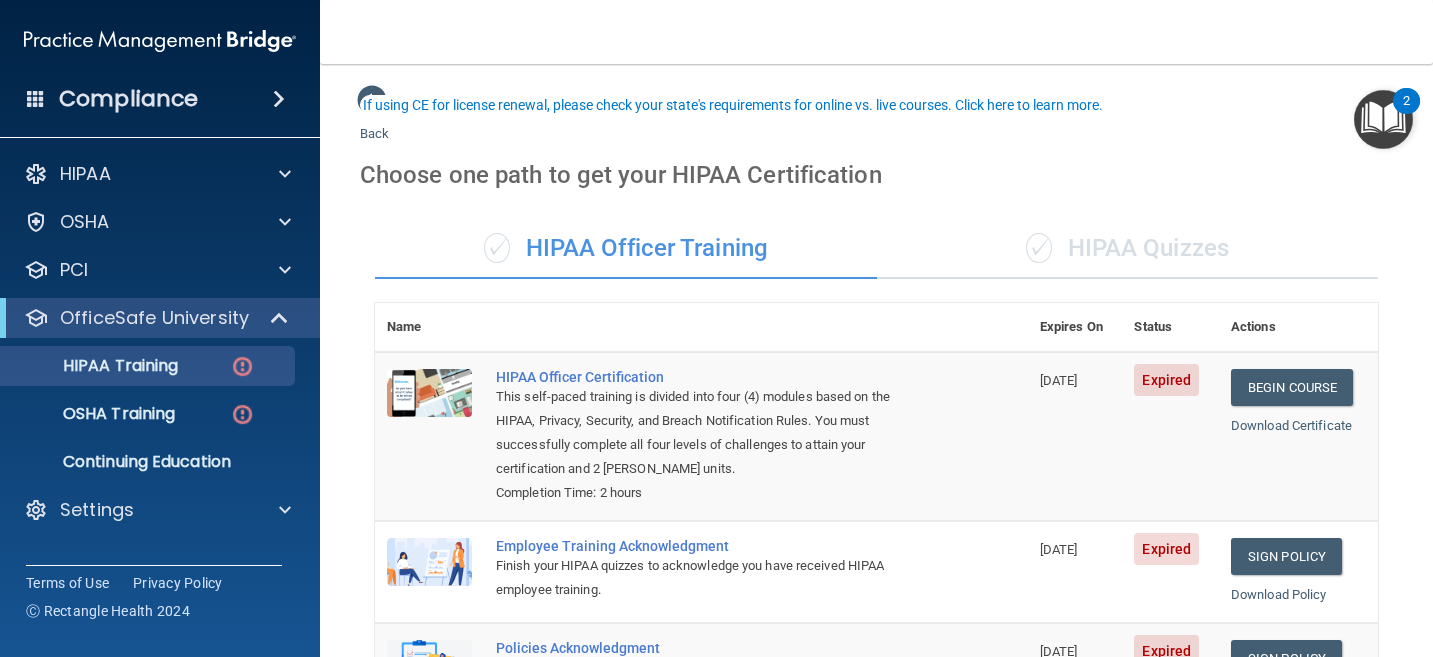 scroll, scrollTop: 0, scrollLeft: 0, axis: both 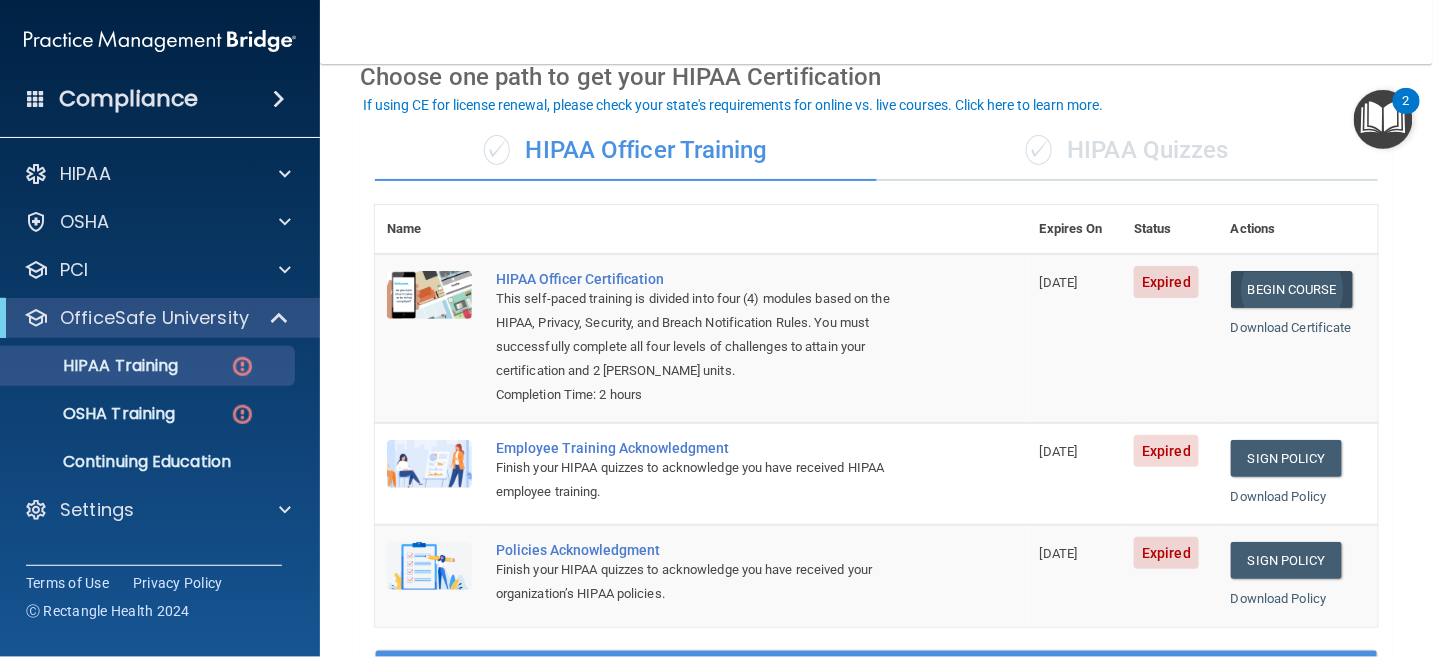 click on "Begin Course" at bounding box center (1292, 289) 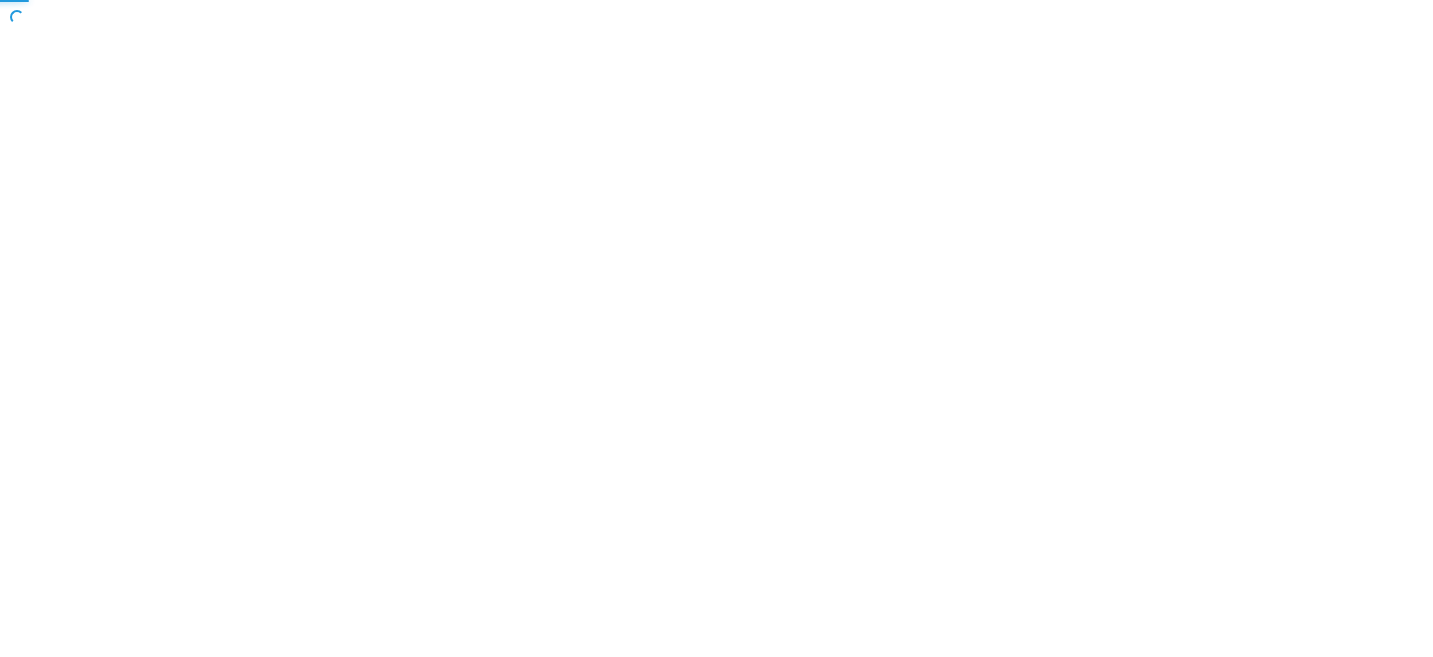 scroll, scrollTop: 0, scrollLeft: 0, axis: both 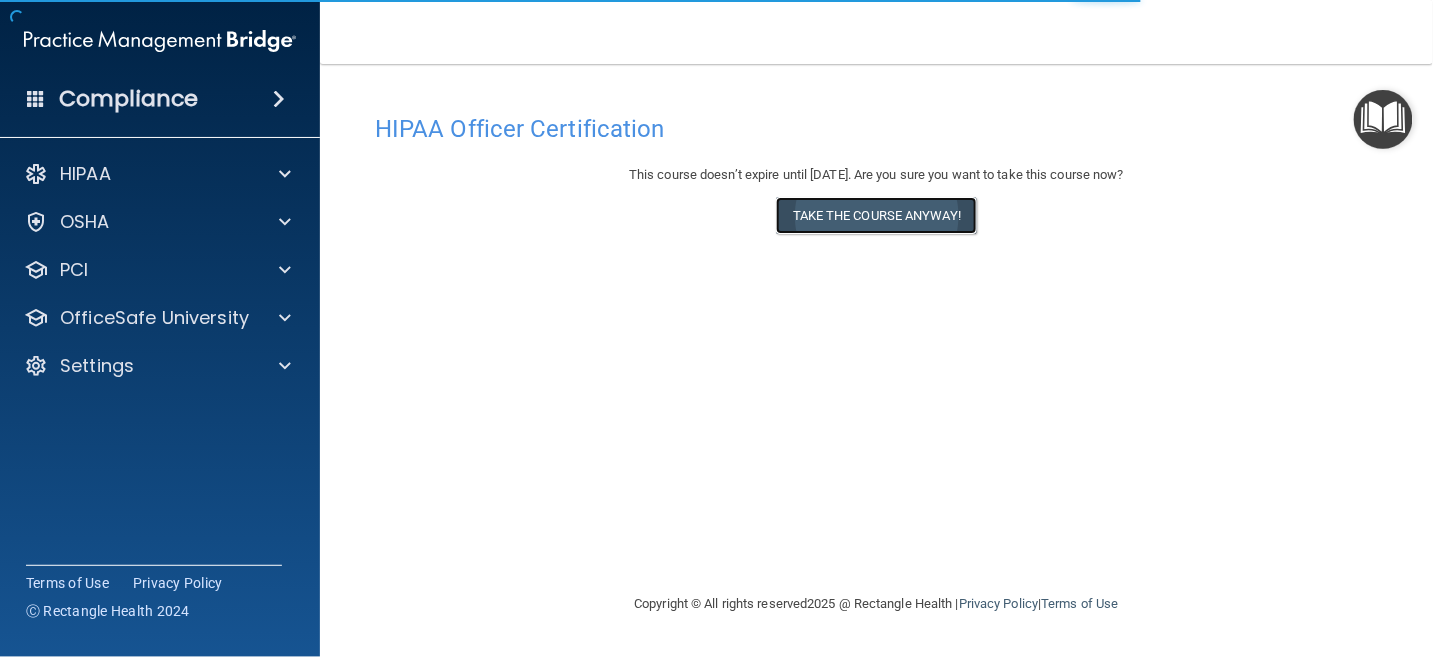 click on "Take the course anyway!" at bounding box center (876, 215) 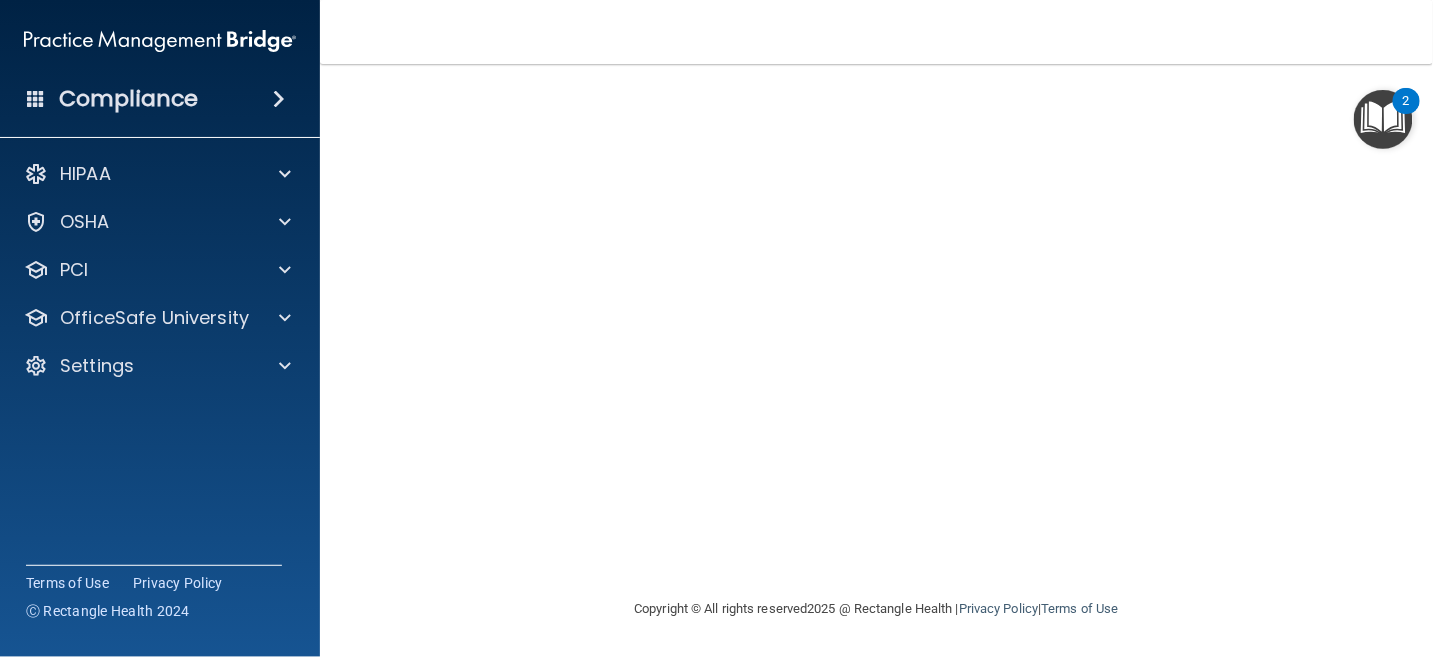 scroll, scrollTop: 0, scrollLeft: 0, axis: both 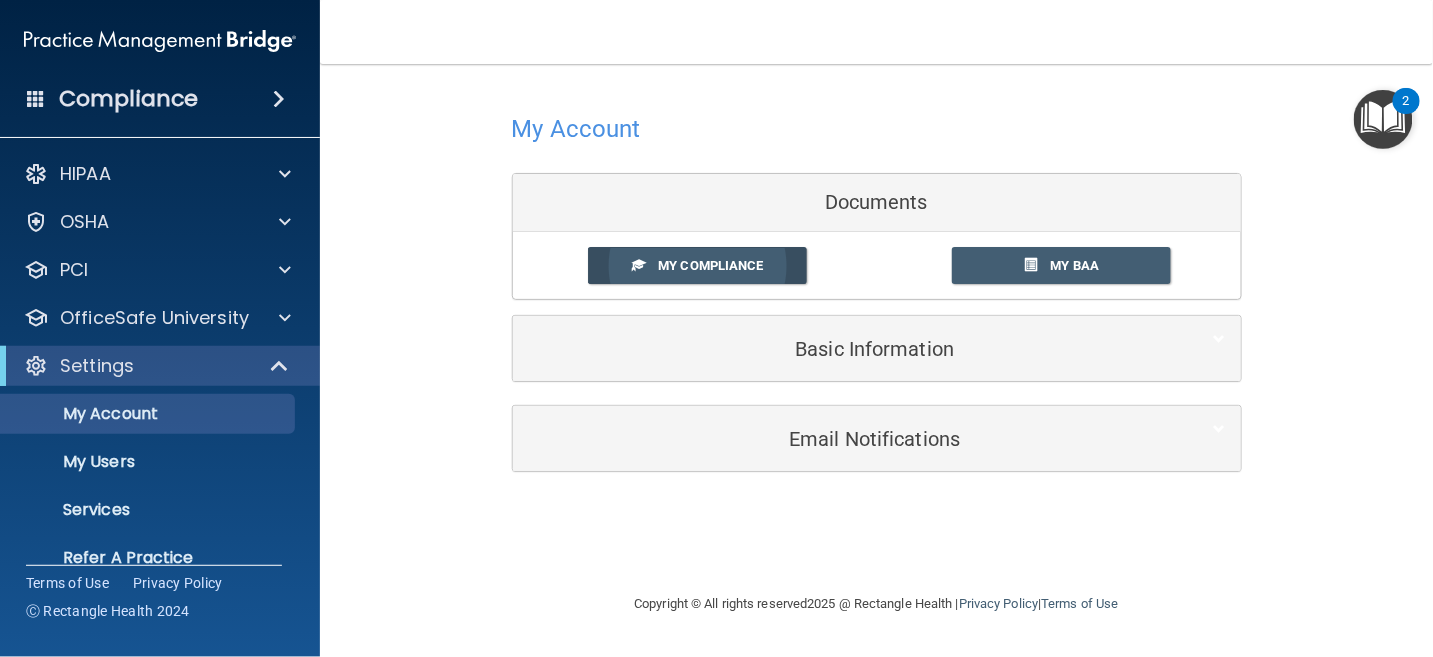 click on "My Compliance" at bounding box center [710, 265] 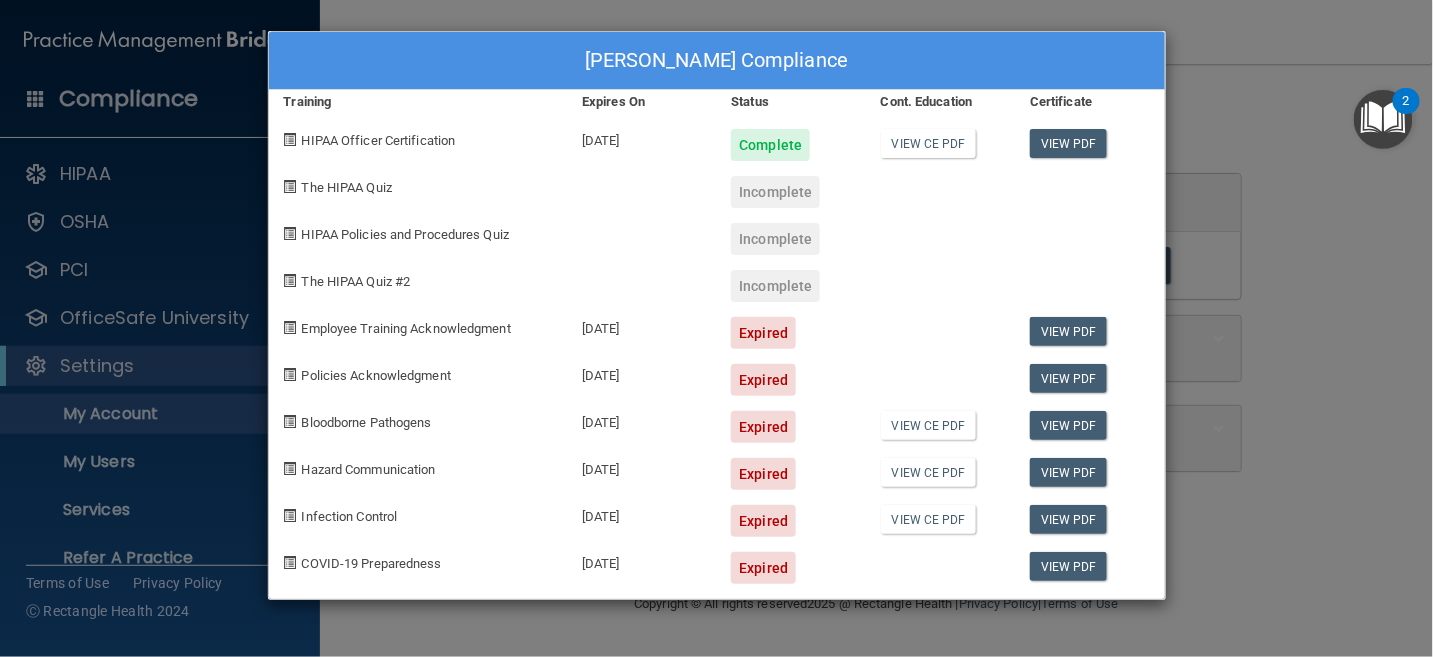 drag, startPoint x: 326, startPoint y: 189, endPoint x: 661, endPoint y: 214, distance: 335.93155 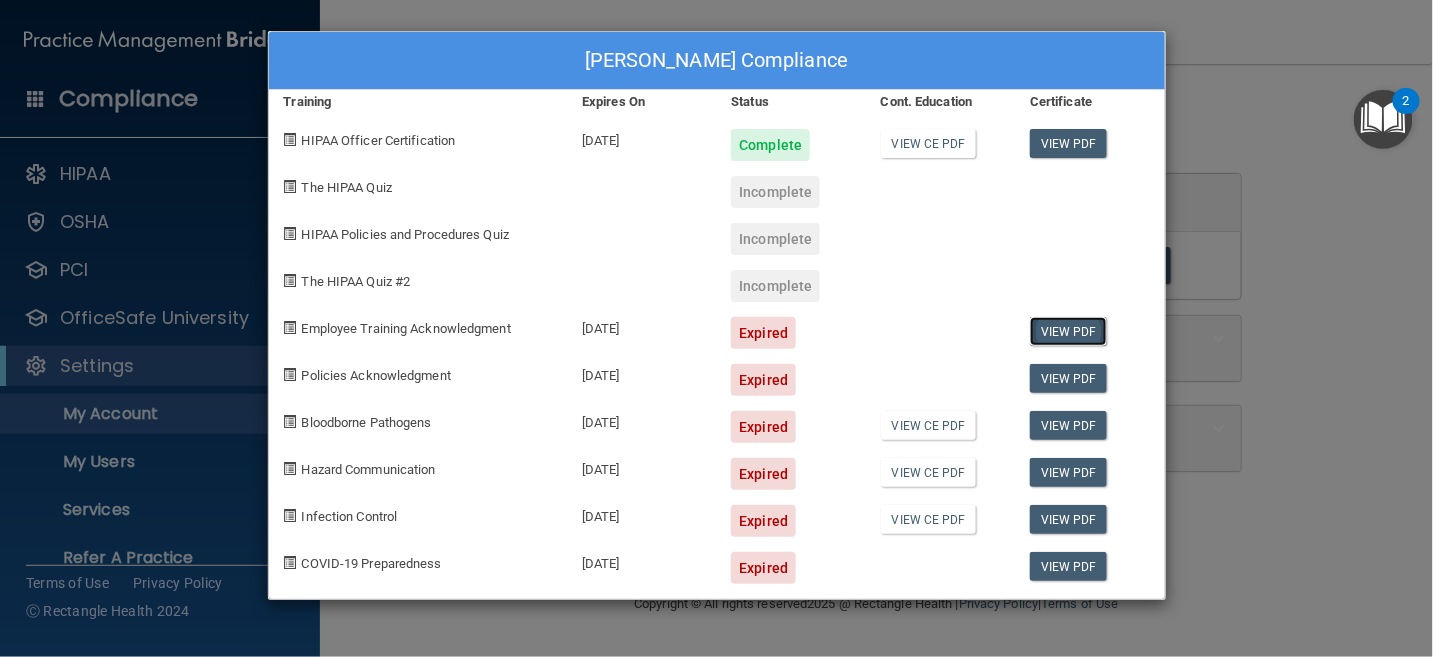 click on "View PDF" at bounding box center [1068, 331] 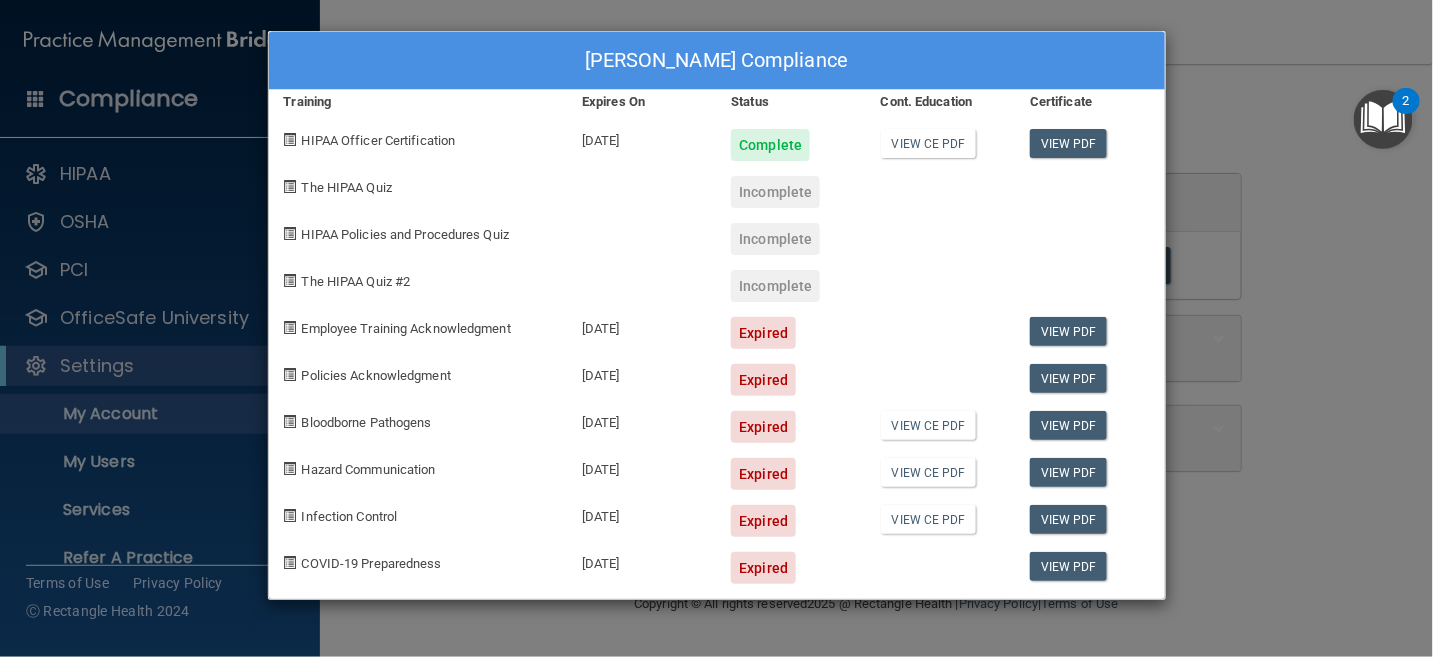 click at bounding box center (290, 186) 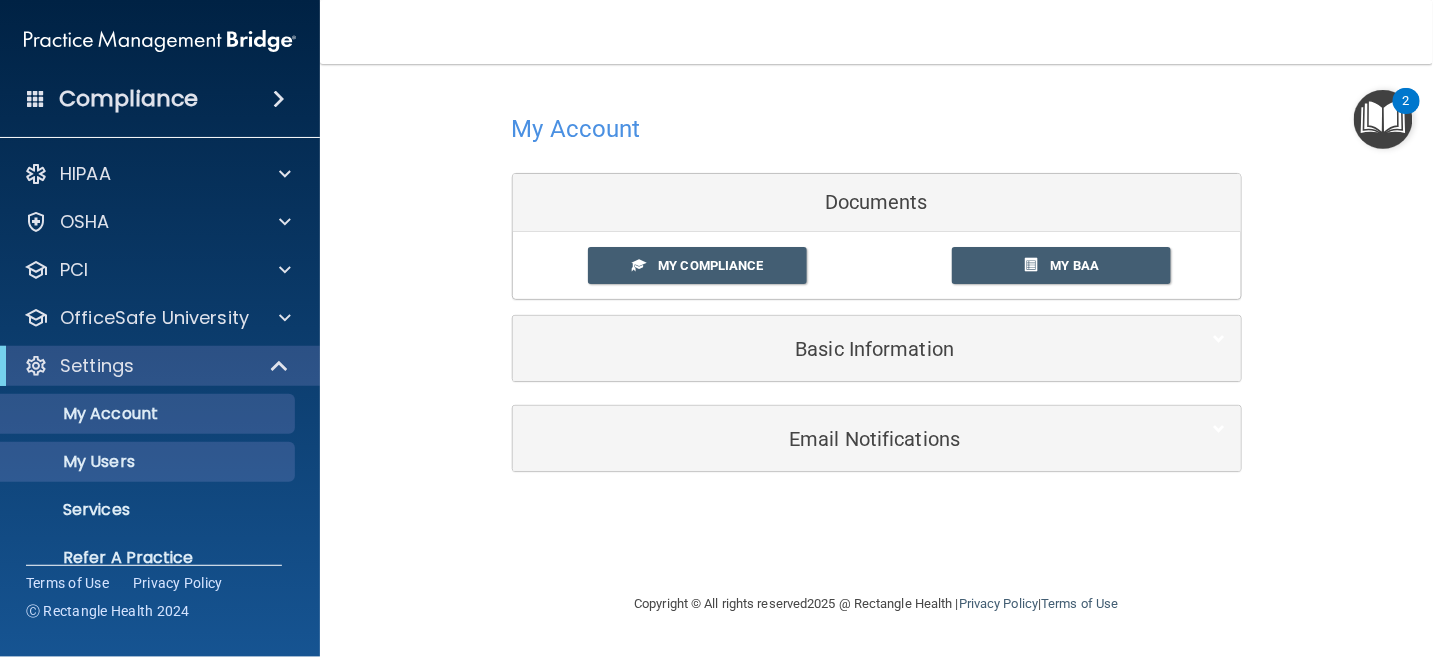scroll, scrollTop: 76, scrollLeft: 0, axis: vertical 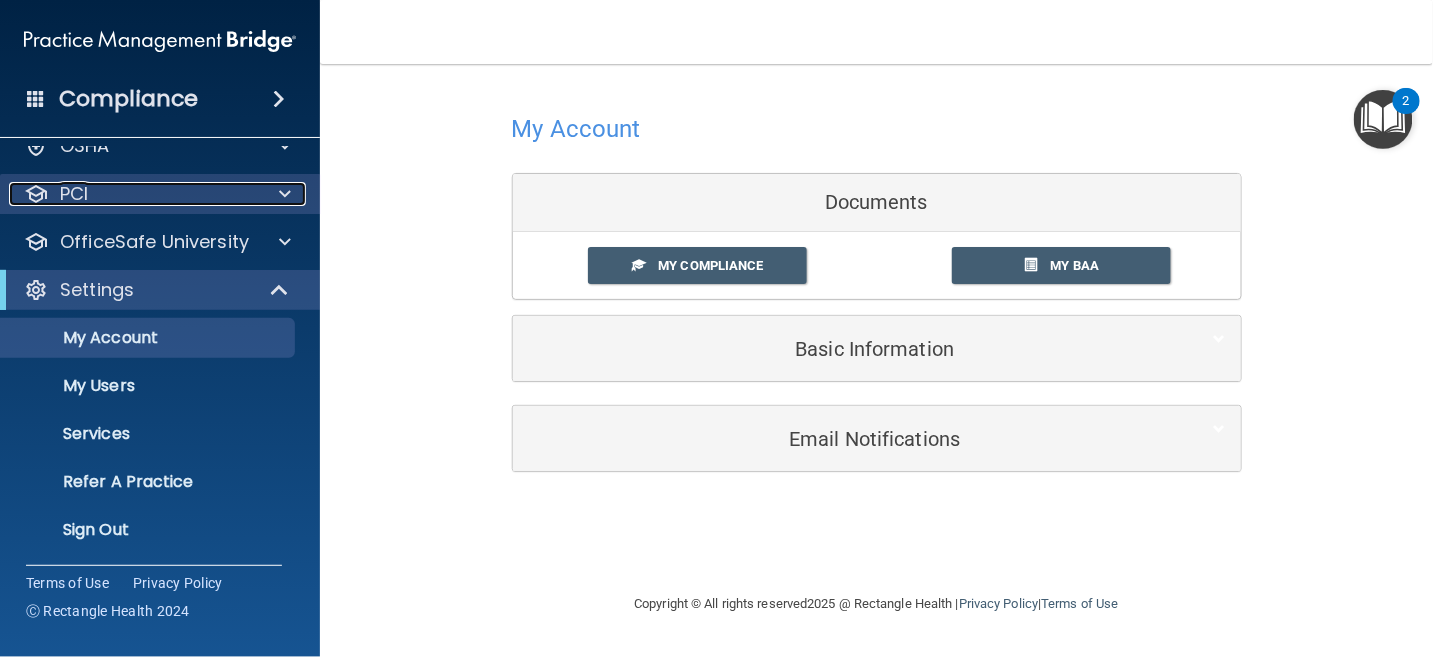 click on "PCI" at bounding box center [133, 194] 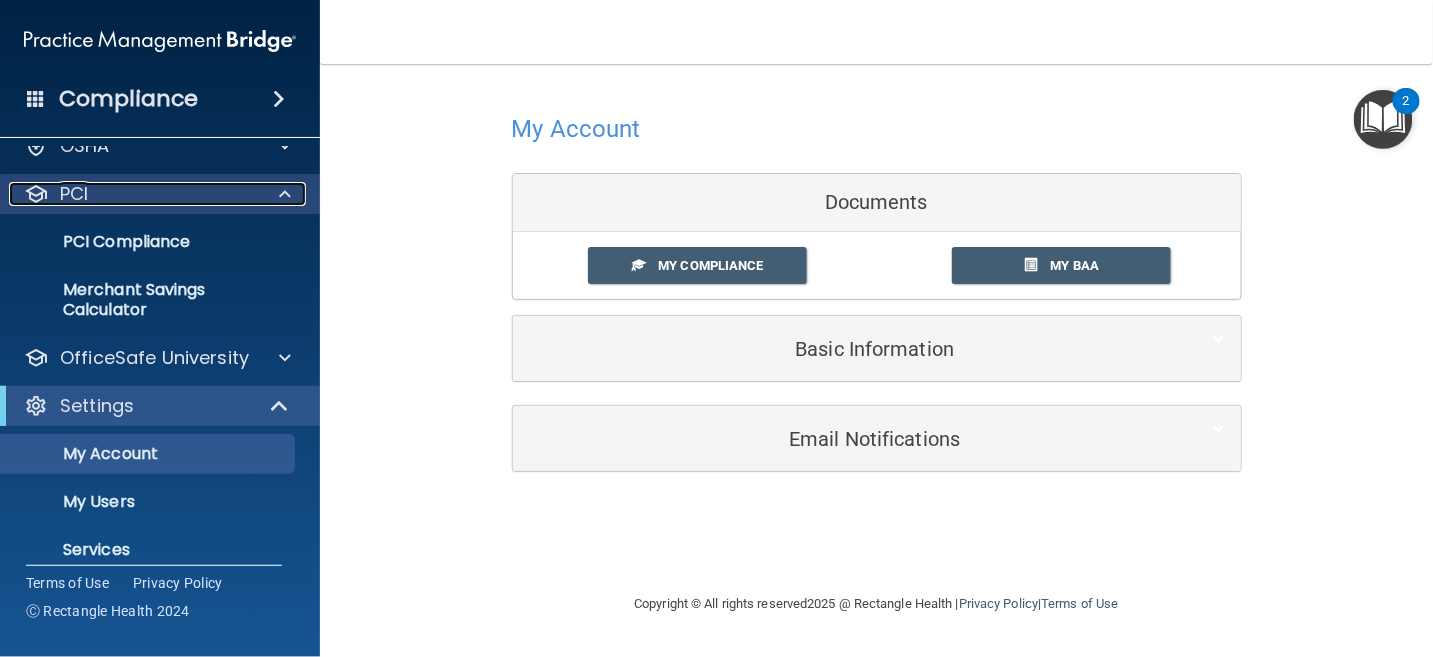 click on "PCI" at bounding box center (133, 194) 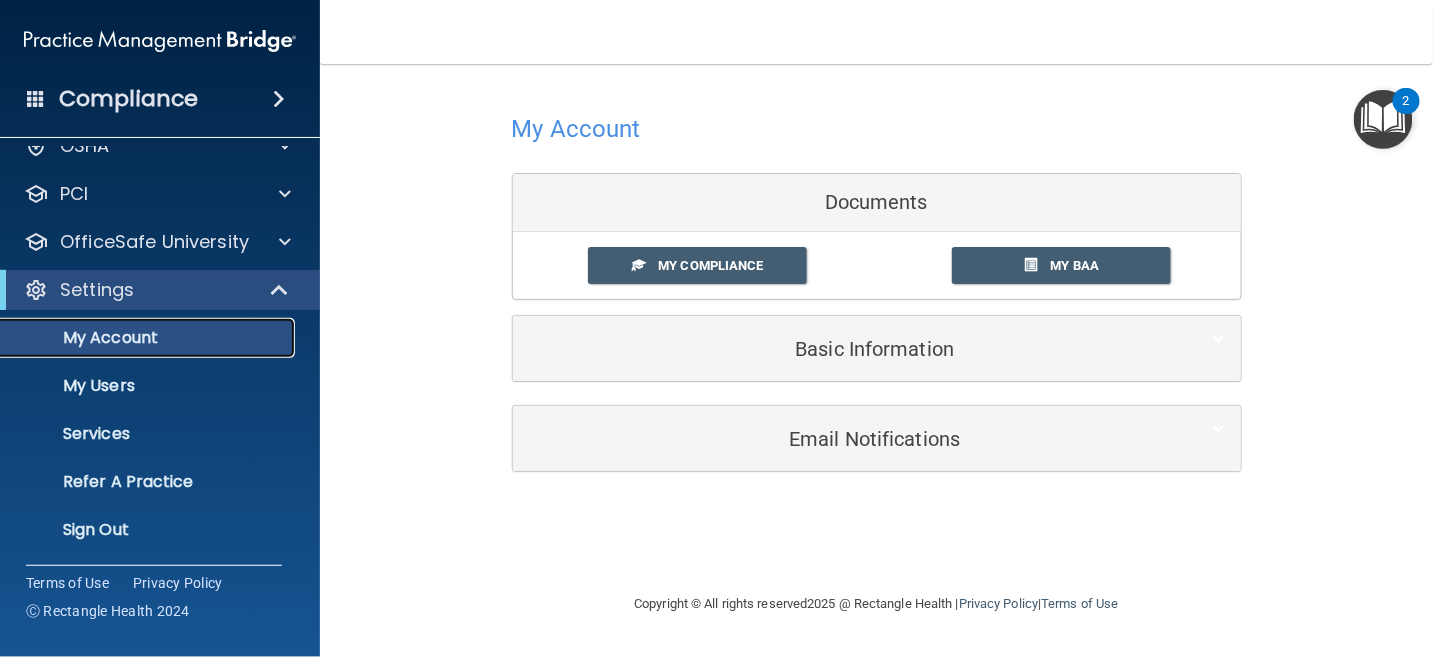 click on "My Account" at bounding box center (149, 338) 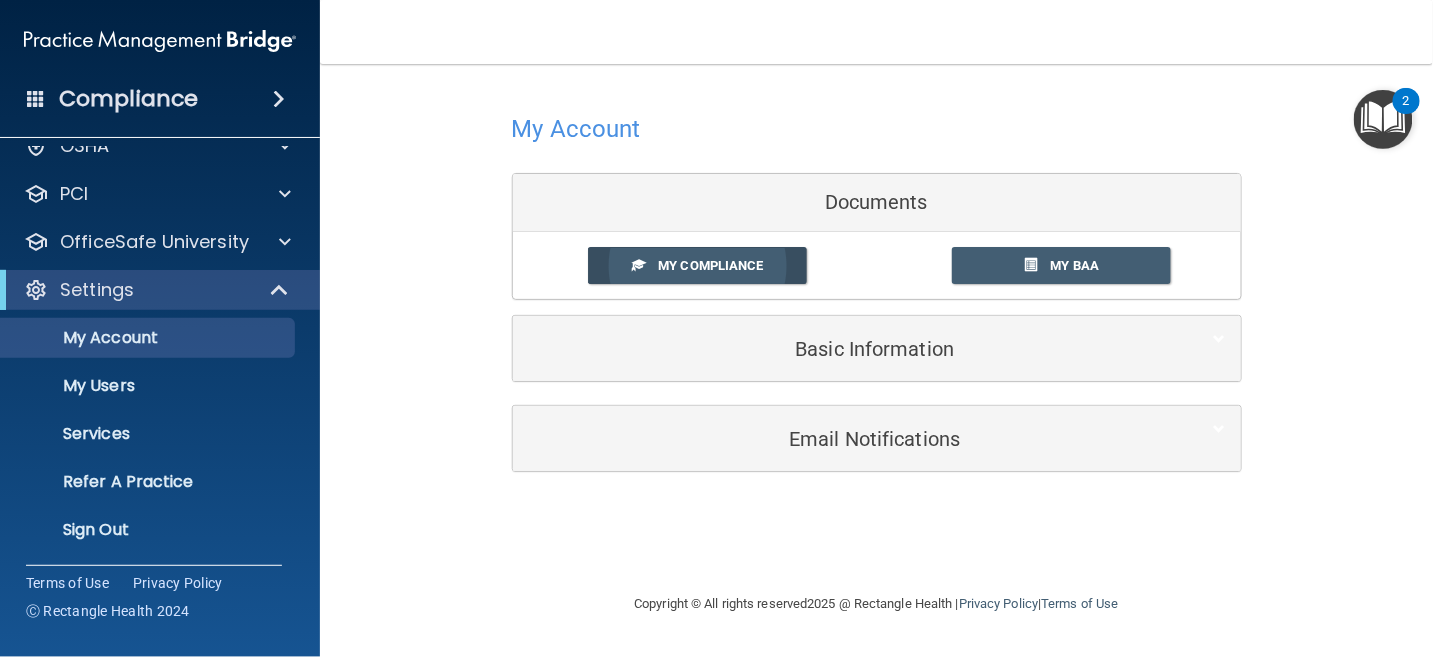 click on "My Compliance" at bounding box center (710, 265) 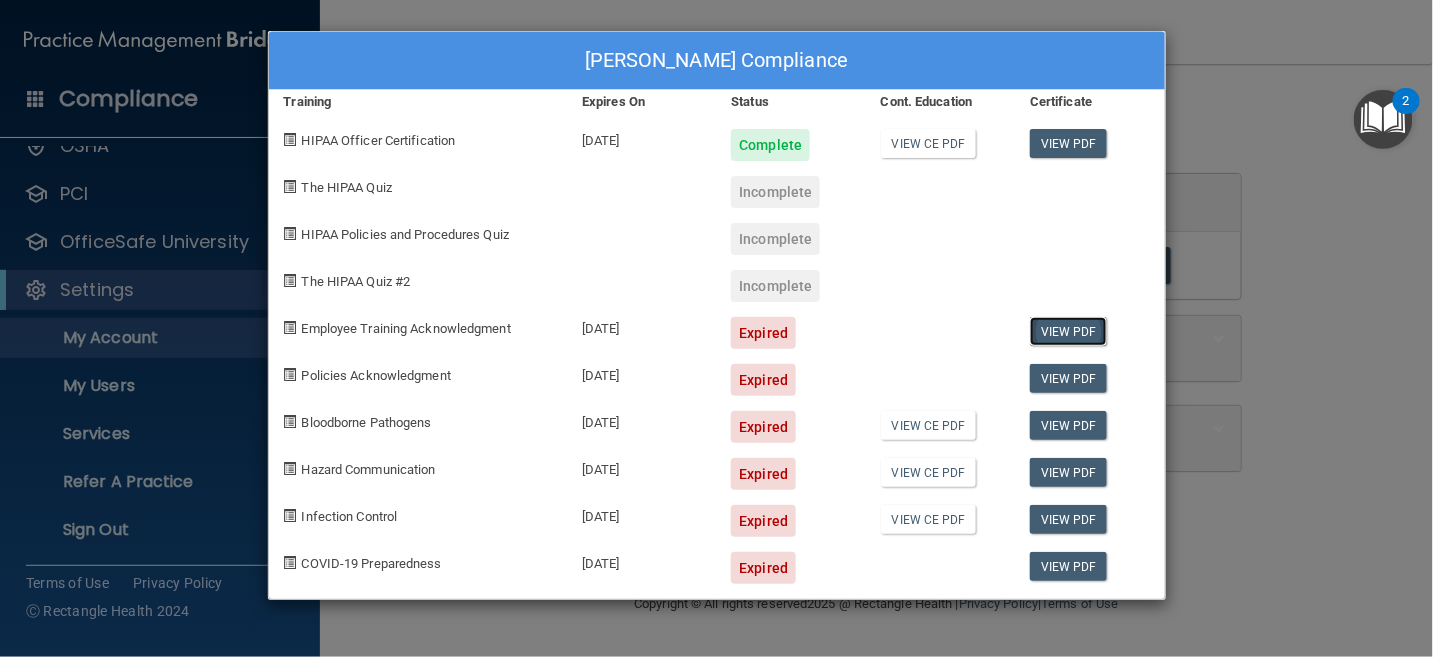click on "View PDF" at bounding box center (1068, 331) 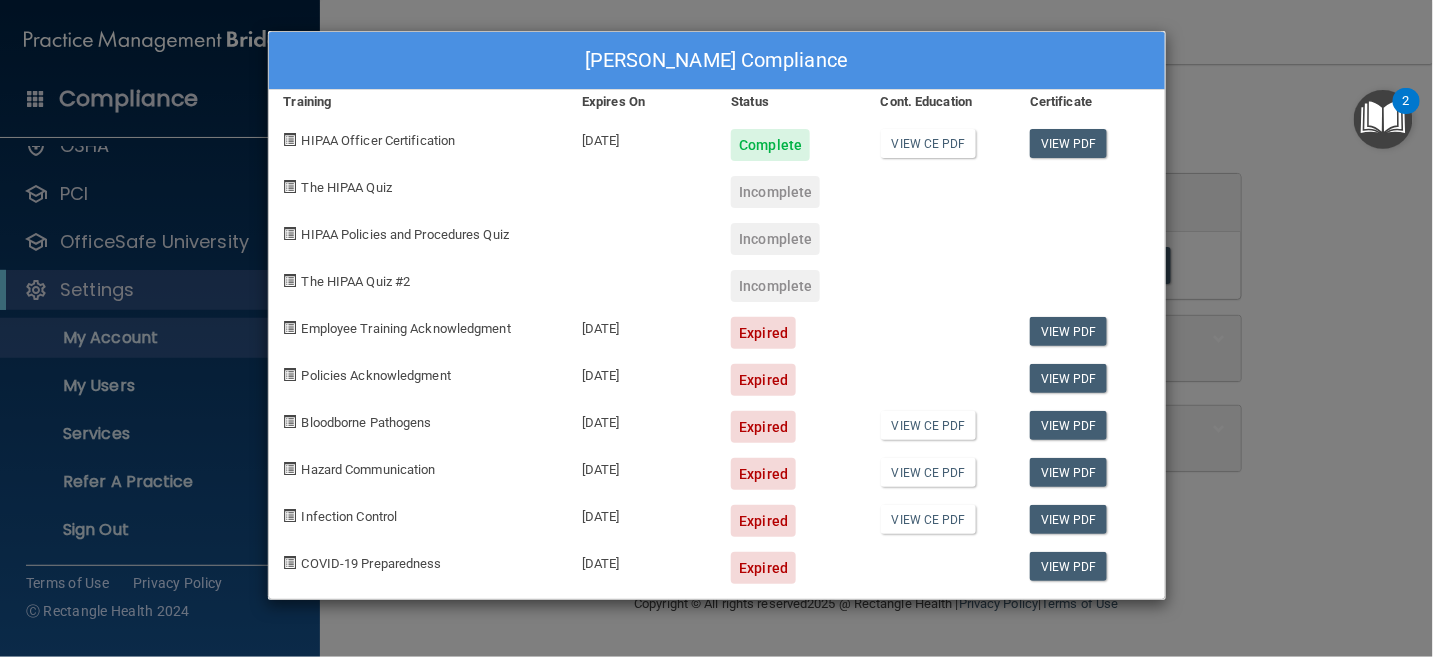 click at bounding box center [290, 327] 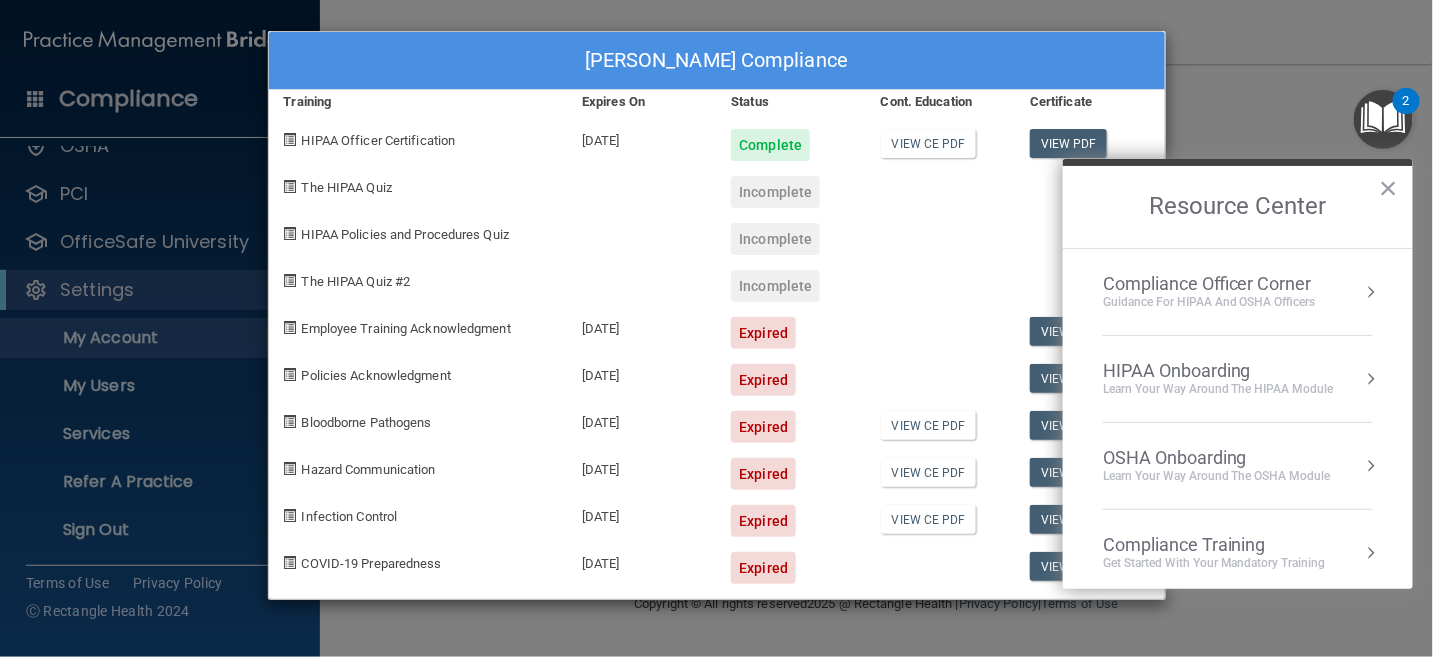 click on "Learn Your Way around the HIPAA module" at bounding box center [1218, 389] 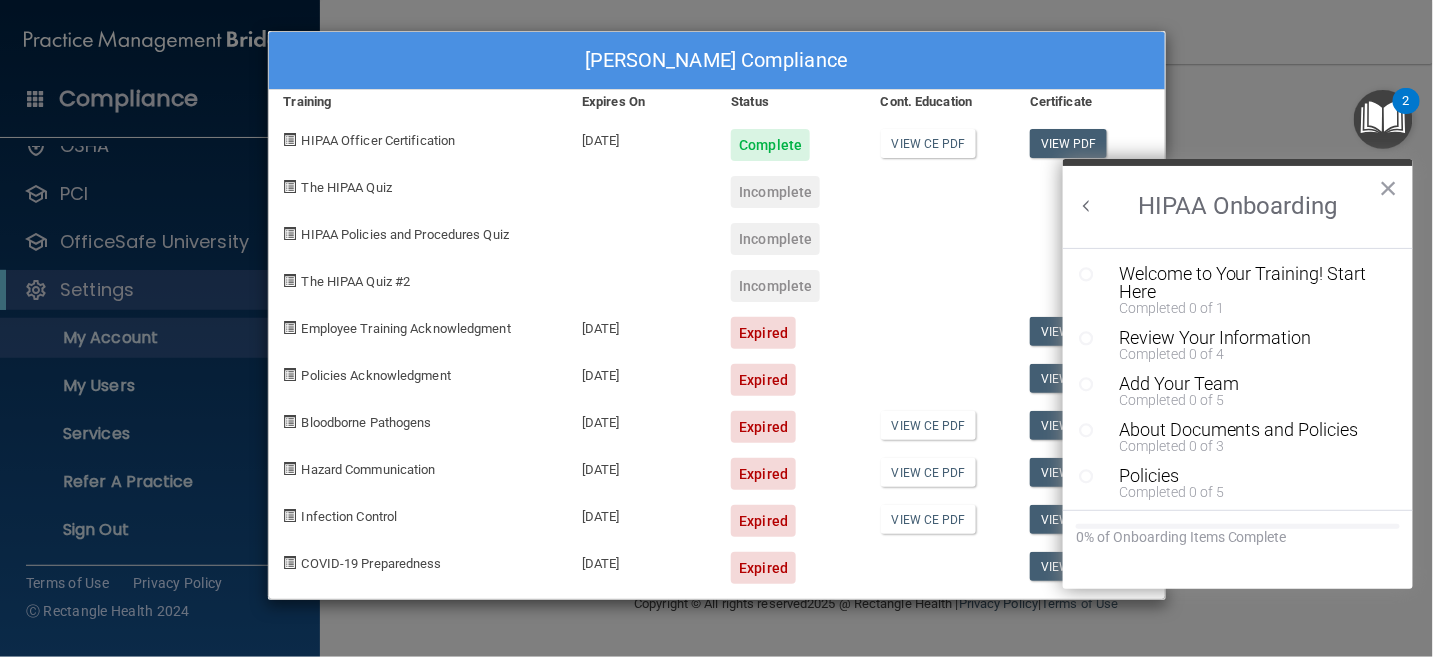 scroll, scrollTop: 0, scrollLeft: 0, axis: both 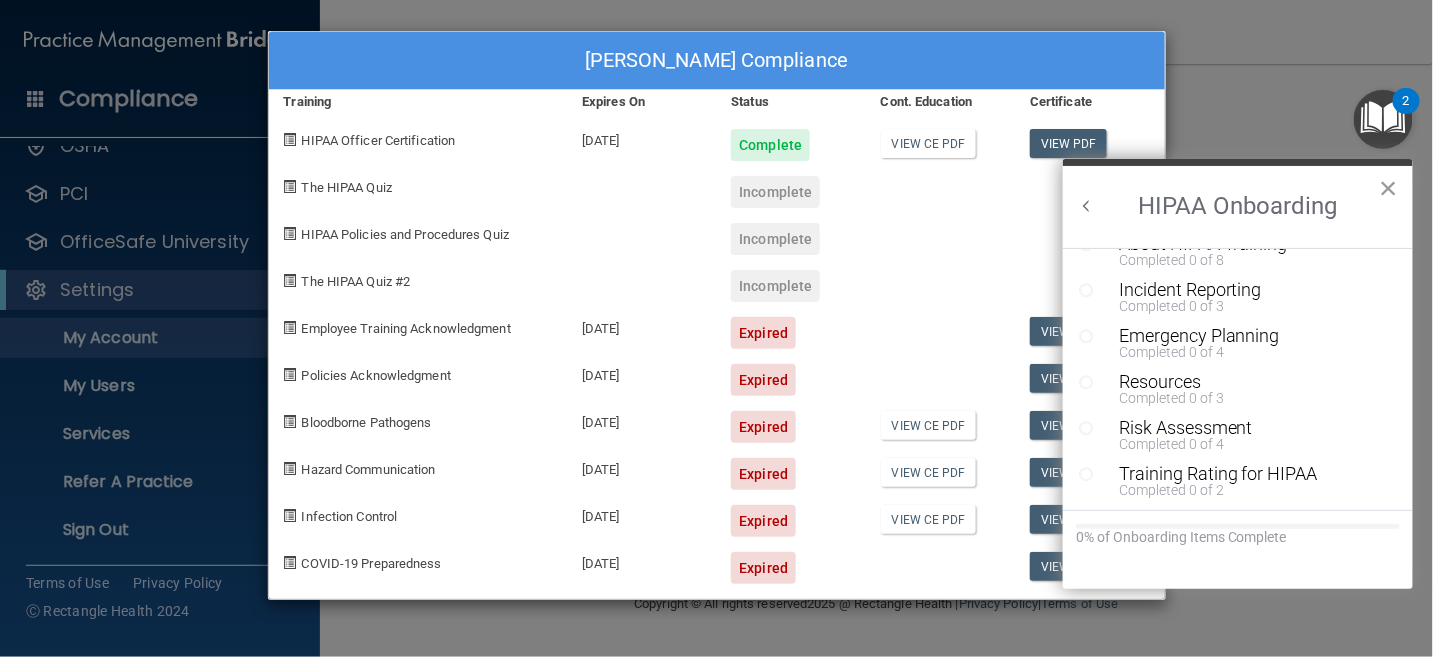 click on "×" at bounding box center [1388, 188] 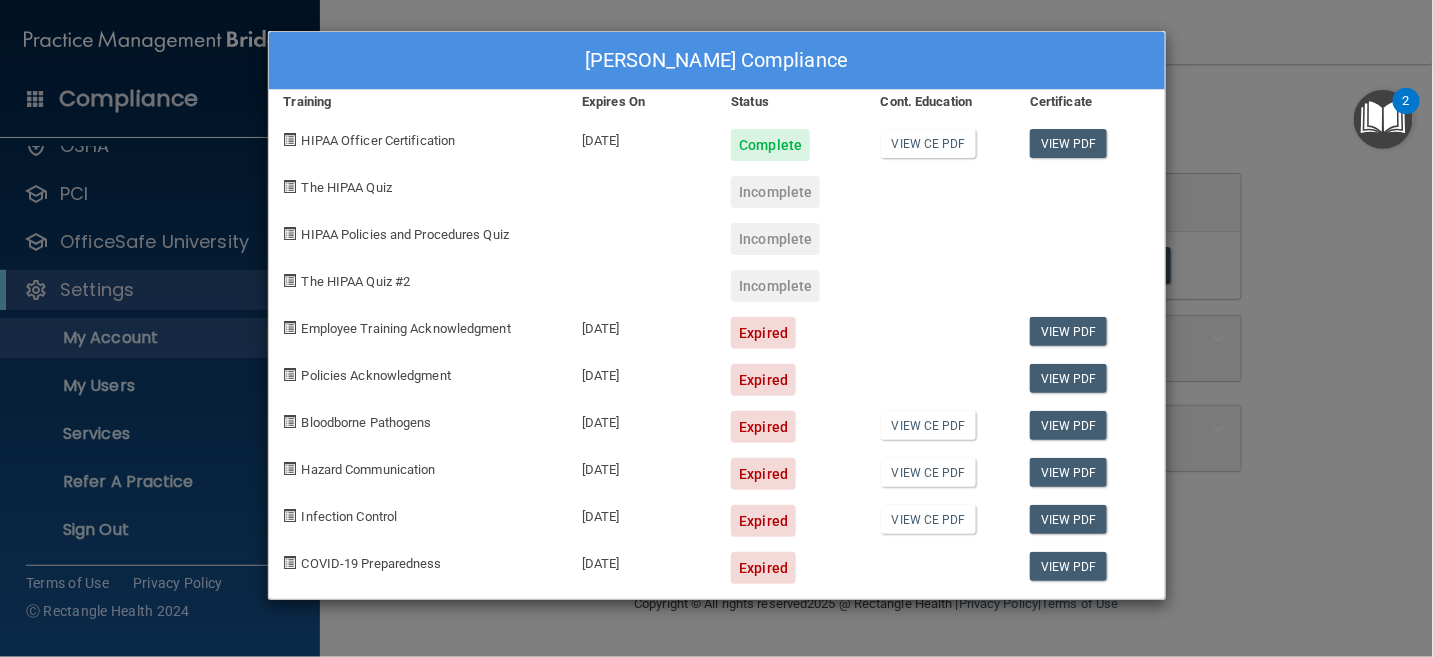 click at bounding box center (1383, 119) 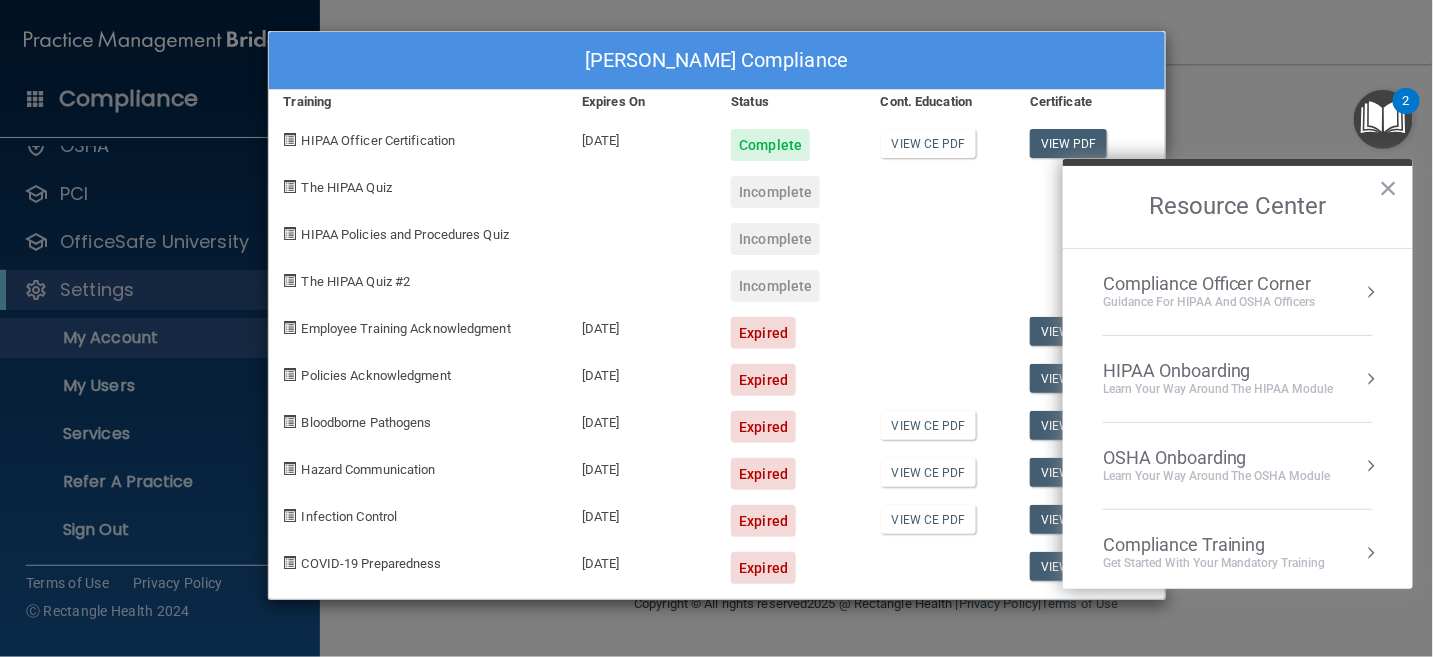 click on "OSHA Onboarding" at bounding box center (1217, 458) 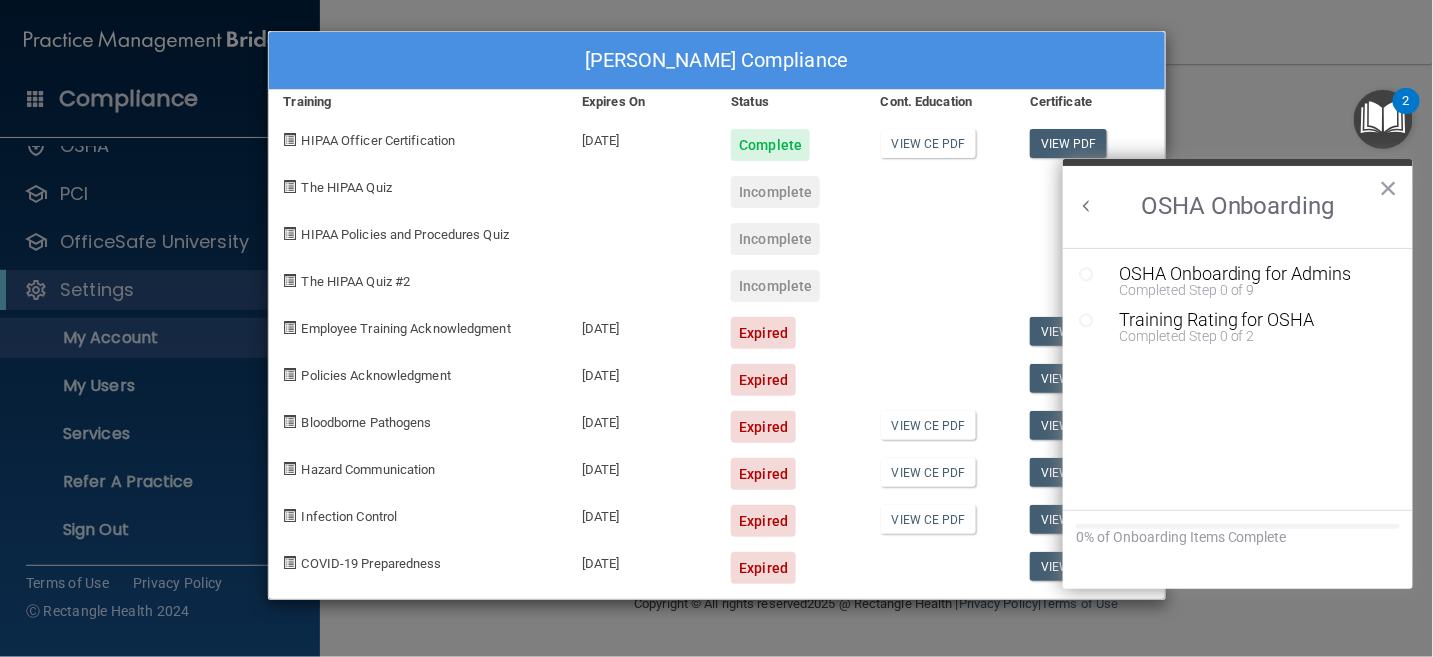 scroll, scrollTop: 0, scrollLeft: 0, axis: both 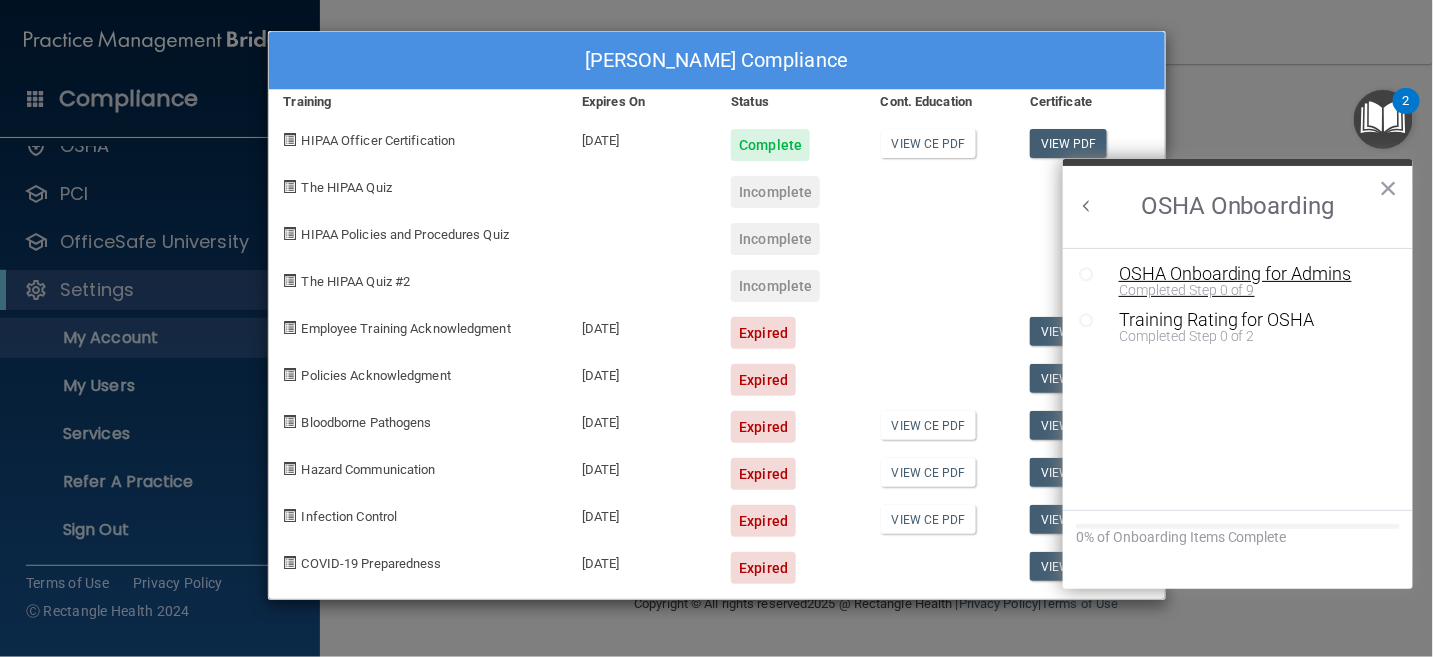 click on "OSHA Onboarding for Admins" at bounding box center (1253, 274) 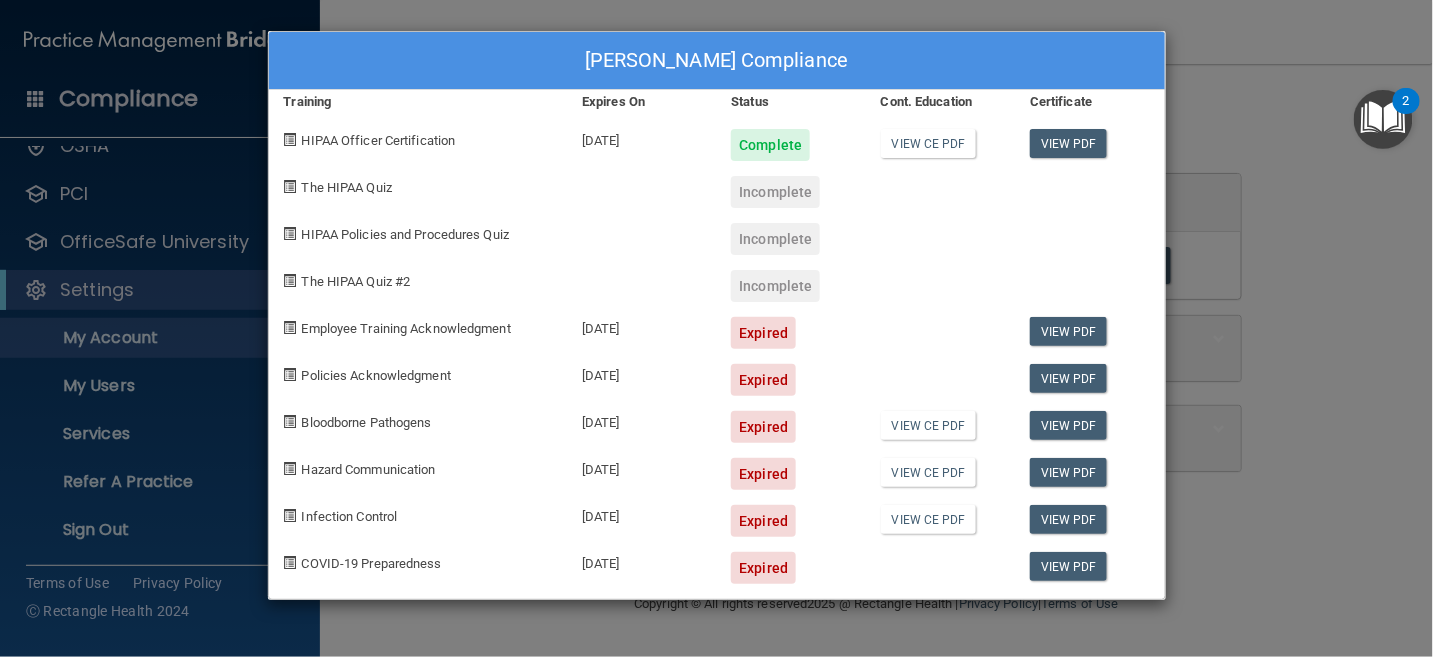 scroll, scrollTop: 55, scrollLeft: 0, axis: vertical 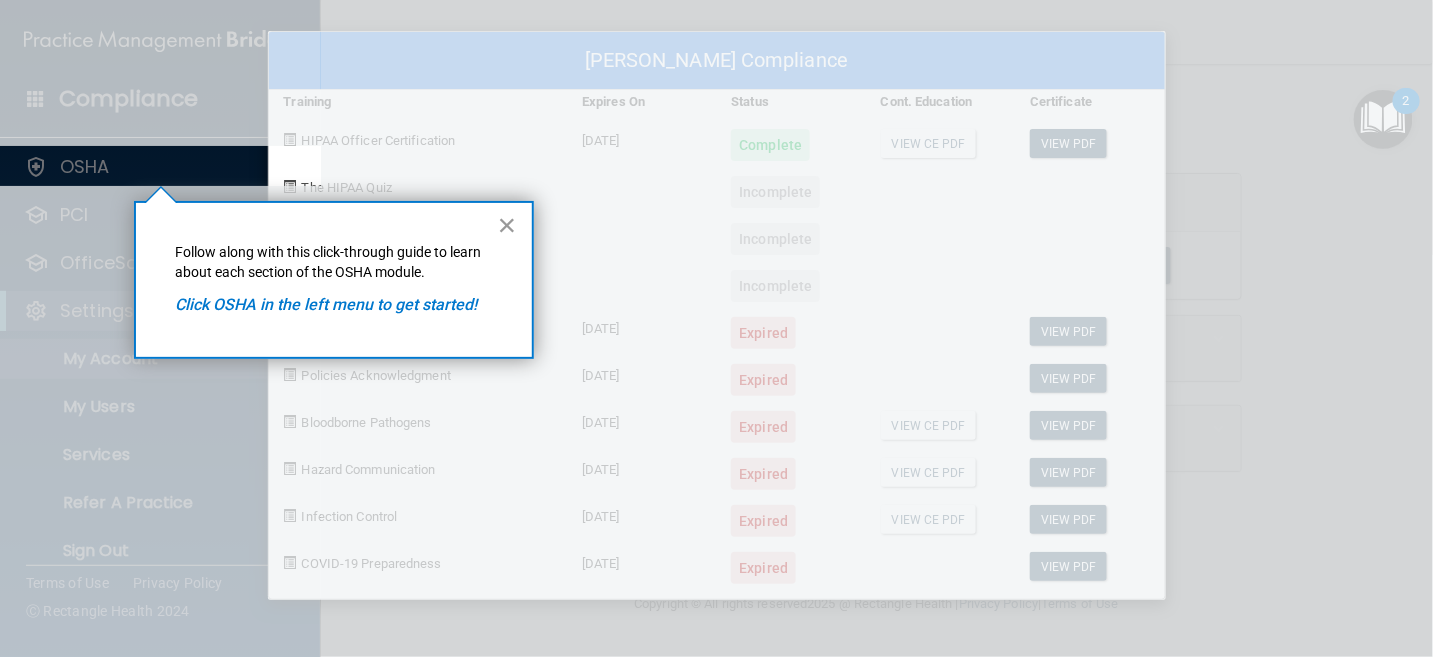 click on "×" at bounding box center (507, 225) 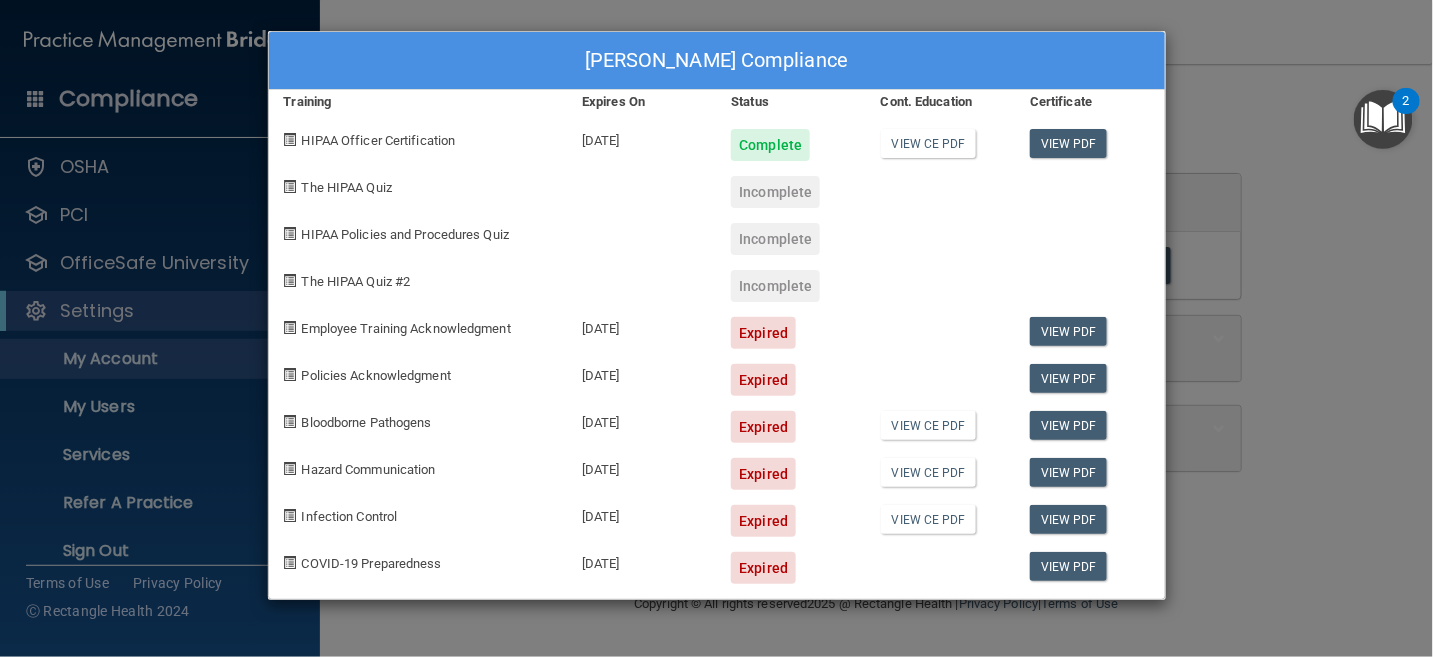 click at bounding box center (1383, 119) 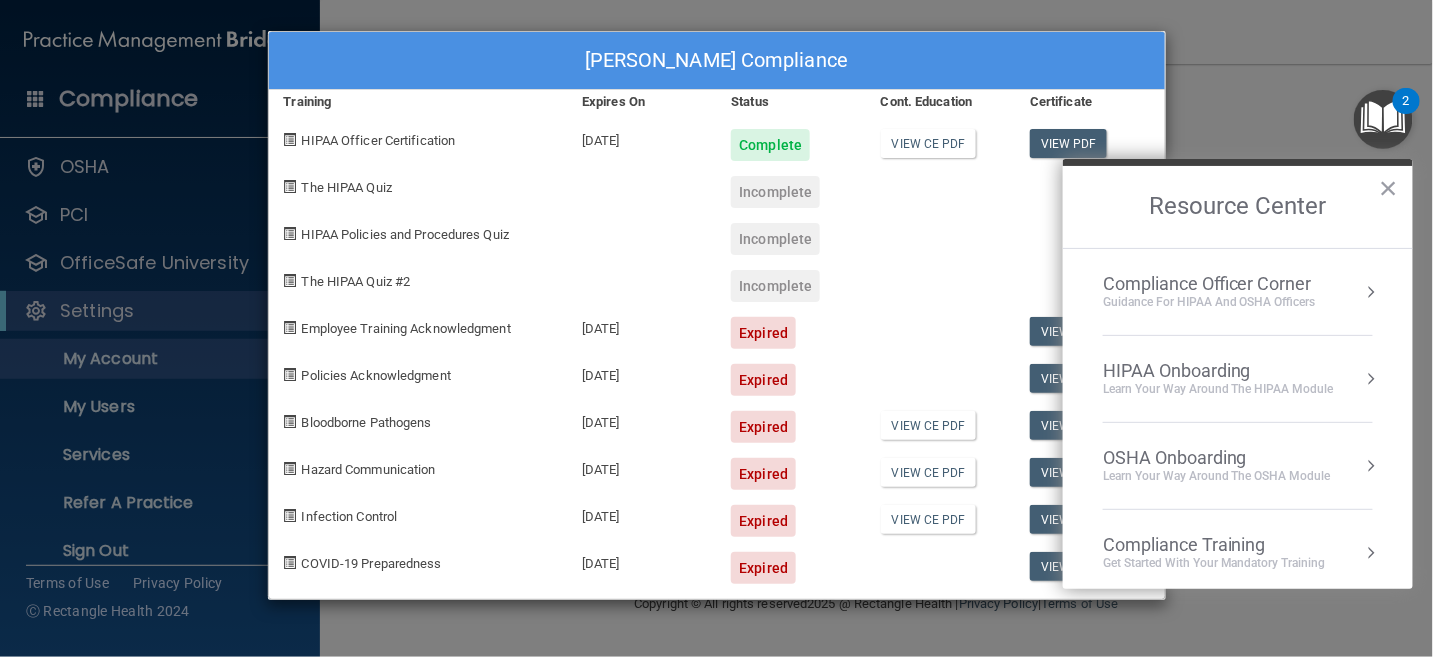 click at bounding box center (1371, 379) 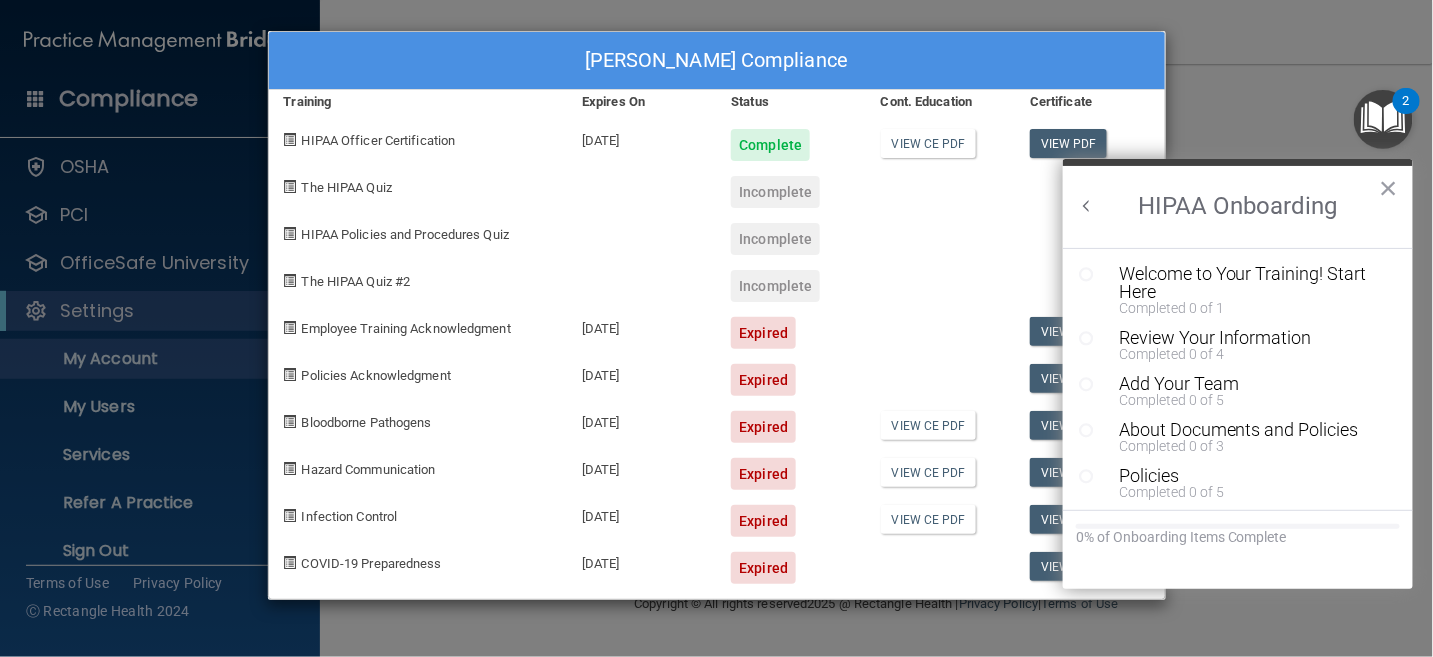 scroll, scrollTop: 0, scrollLeft: 0, axis: both 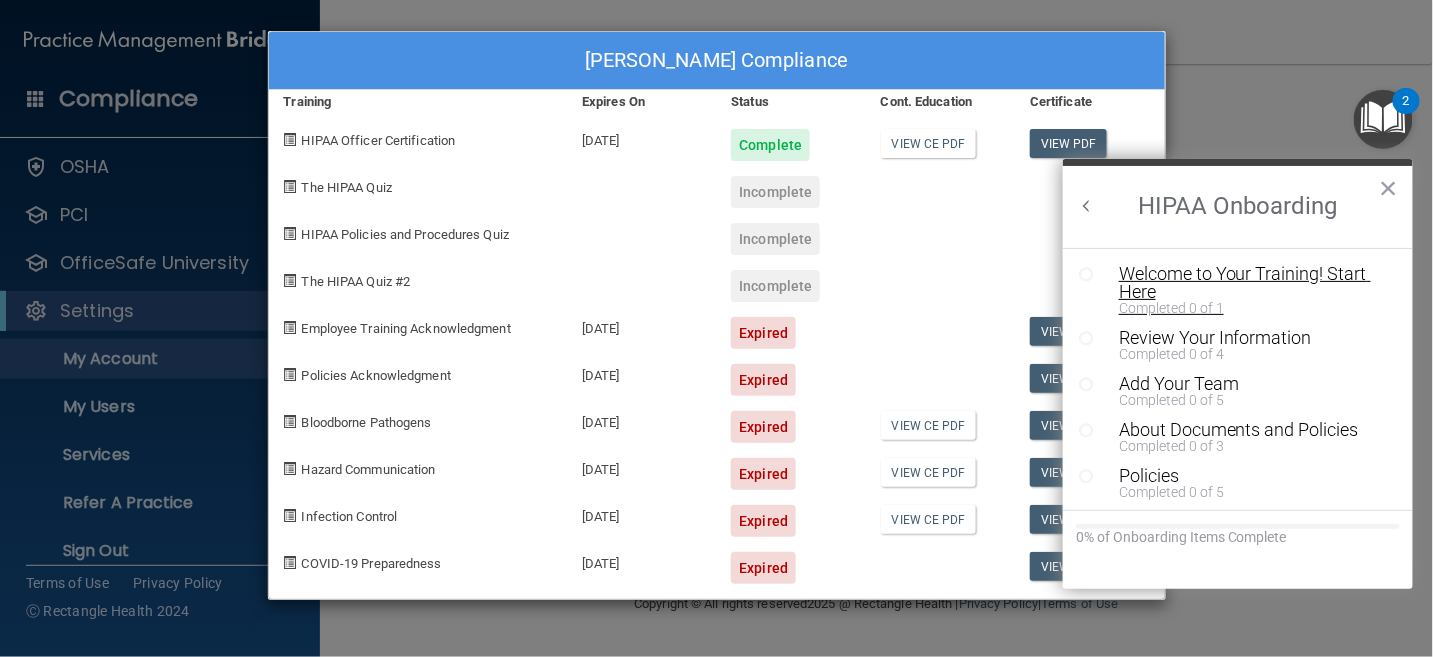 click on "Welcome to Your Training! Start Here" at bounding box center (1246, 283) 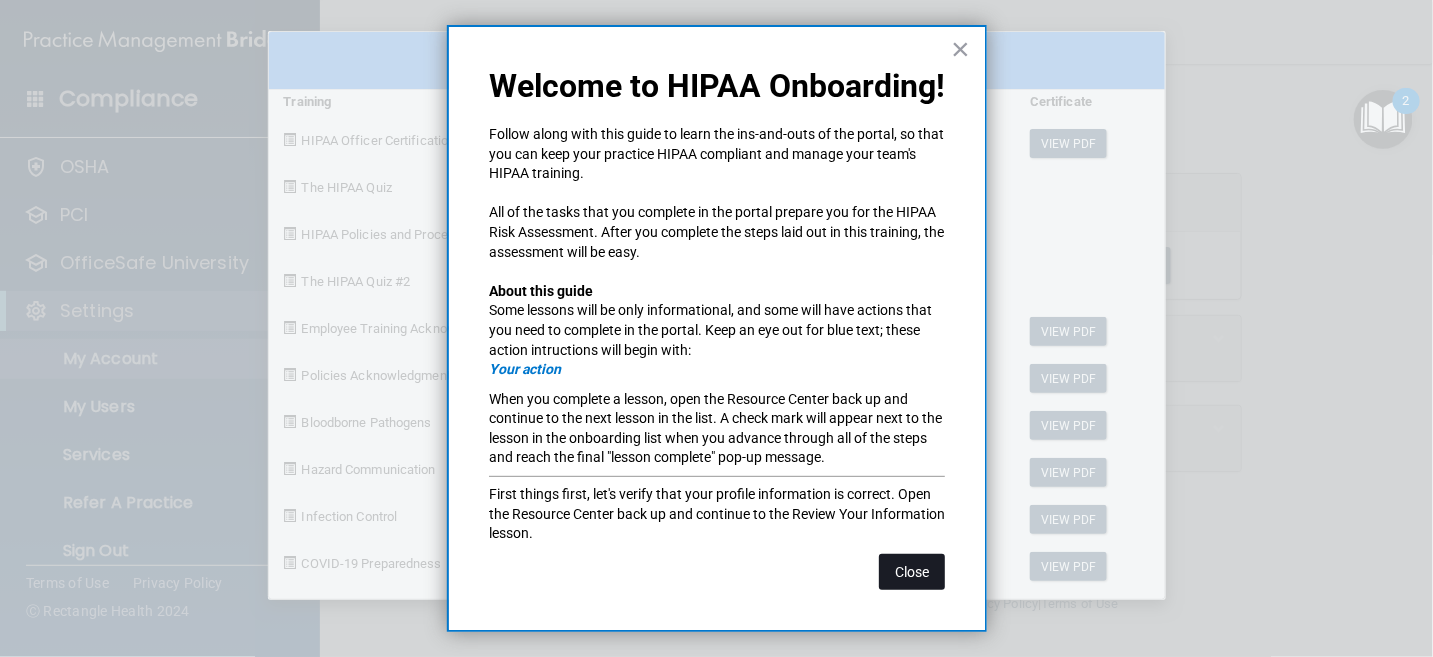drag, startPoint x: 896, startPoint y: 591, endPoint x: 910, endPoint y: 593, distance: 14.142136 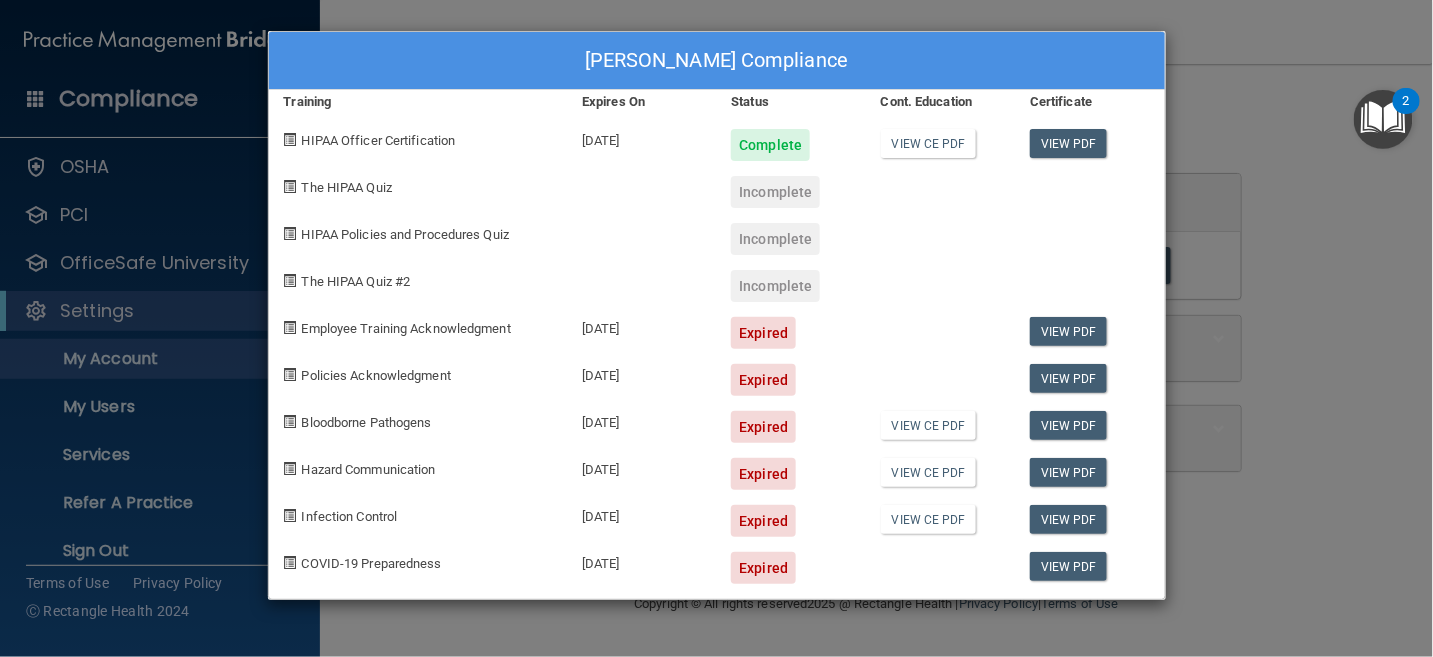 click on "[PERSON_NAME] Compliance      Training   Expires On   Status   Cont. Education   Certificate         HIPAA Officer Certification      [DATE]       Complete        View CE PDF       View PDF         The HIPAA Quiz             Incomplete                      HIPAA Policies and Procedures Quiz             Incomplete                      The HIPAA Quiz #2             Incomplete                      Employee Training Acknowledgment      [DATE]       Expired              View PDF         Policies Acknowledgment      [DATE]       Expired              View PDF         Bloodborne Pathogens      [DATE]       Expired        View CE PDF       View PDF         Hazard Communication      [DATE]       Expired        View CE PDF       View PDF         Infection Control      [DATE]       Expired        View CE PDF       View PDF         COVID-19 Preparedness      [DATE]       Expired              View PDF" at bounding box center [716, 328] 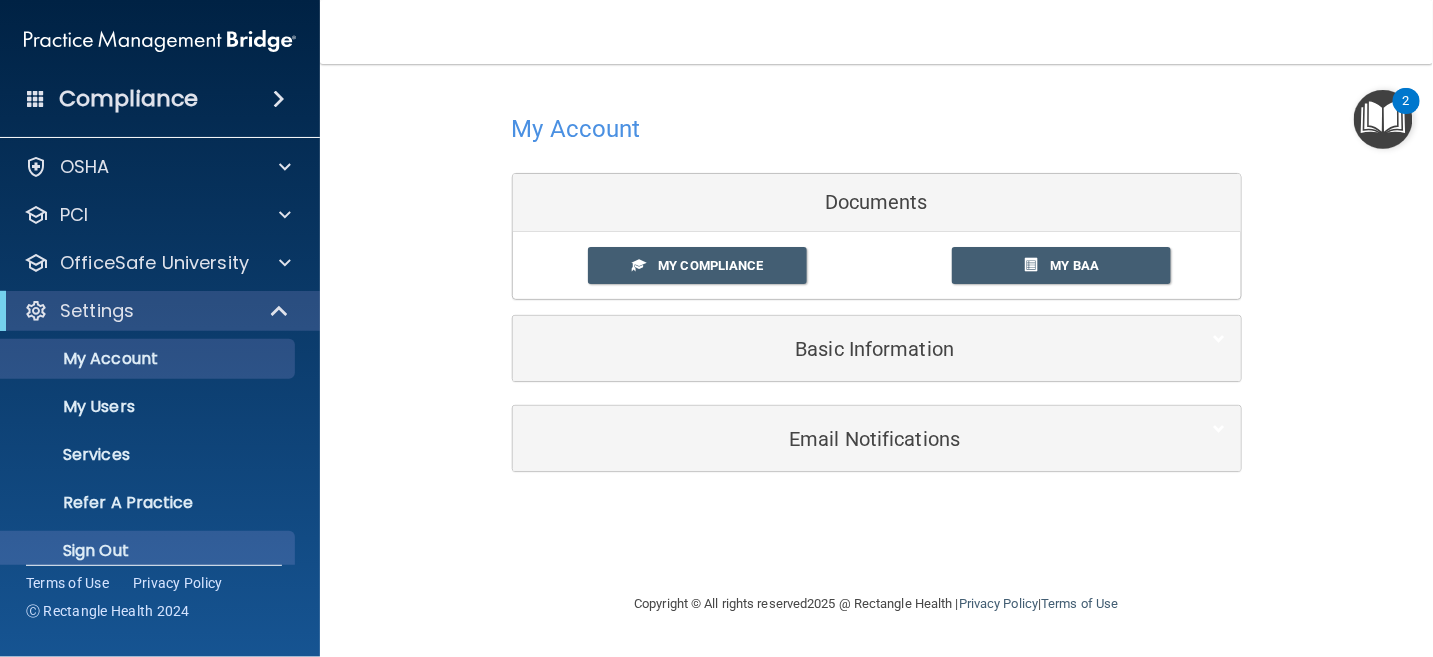 scroll, scrollTop: 76, scrollLeft: 0, axis: vertical 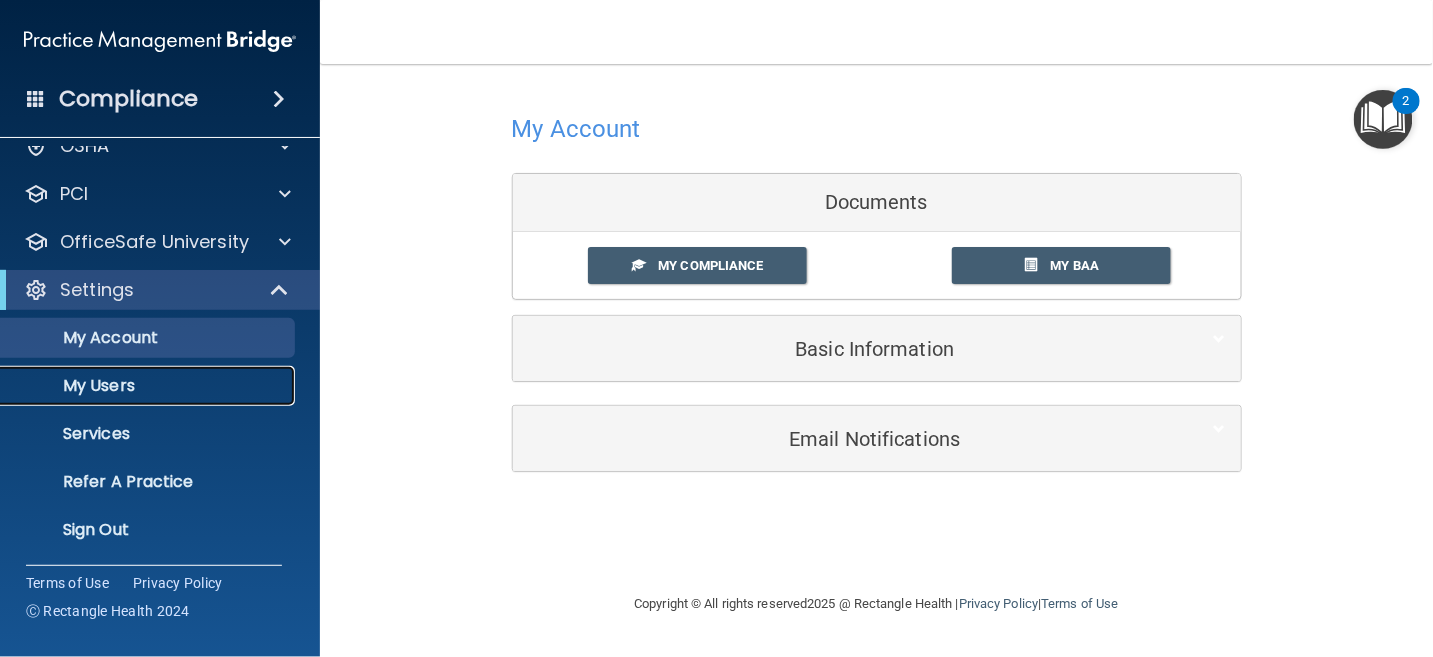 click on "My Users" at bounding box center (149, 386) 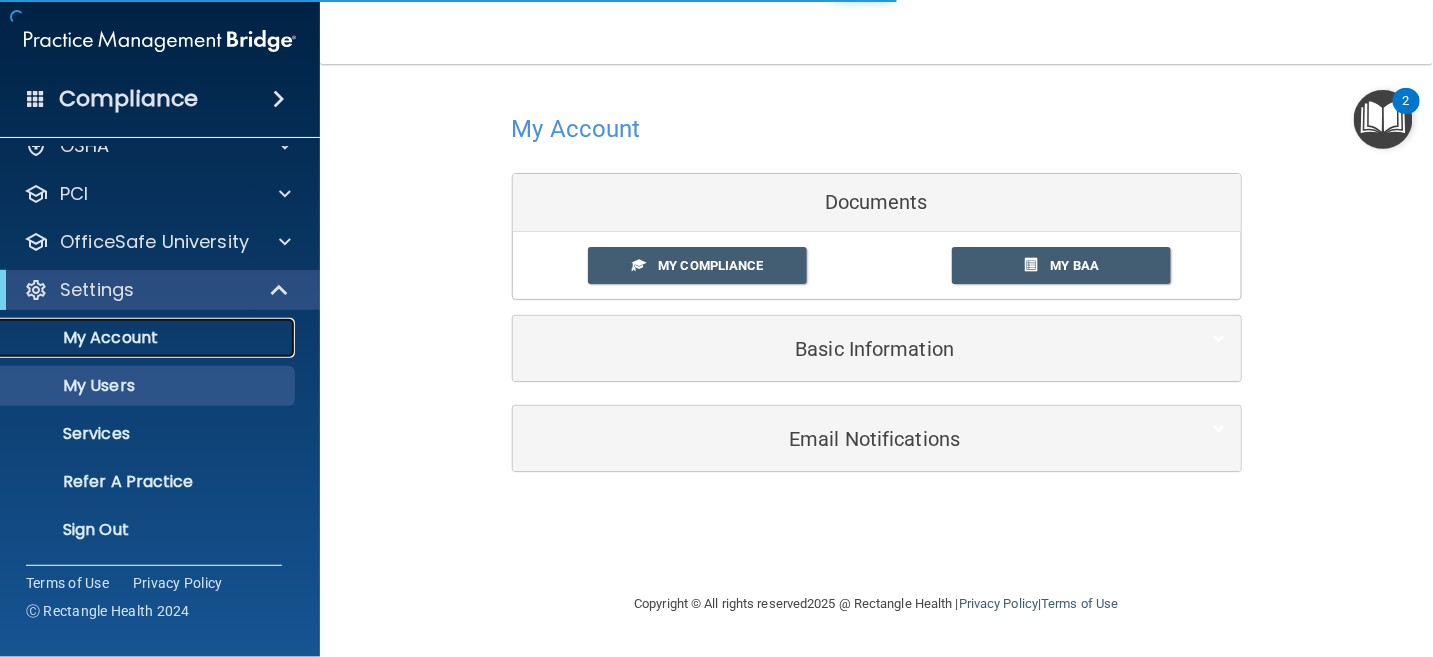 click on "My Account" at bounding box center [149, 338] 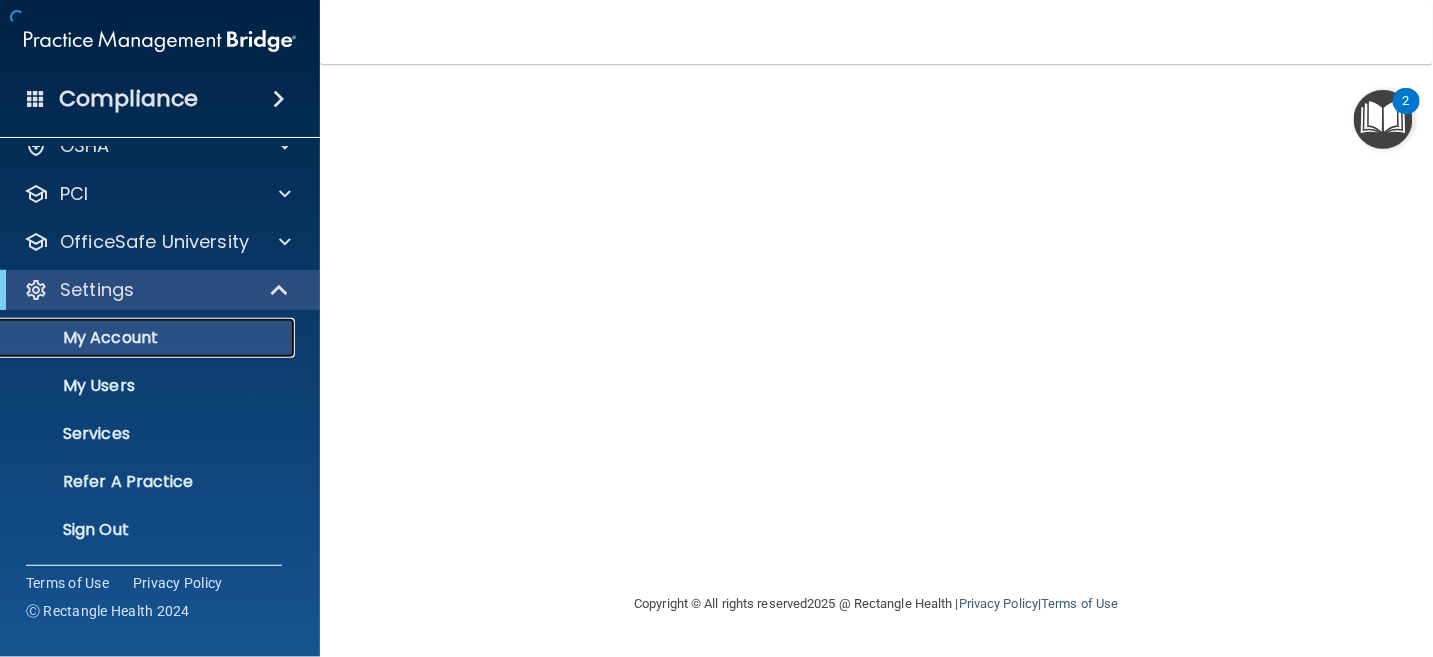 scroll, scrollTop: 0, scrollLeft: 0, axis: both 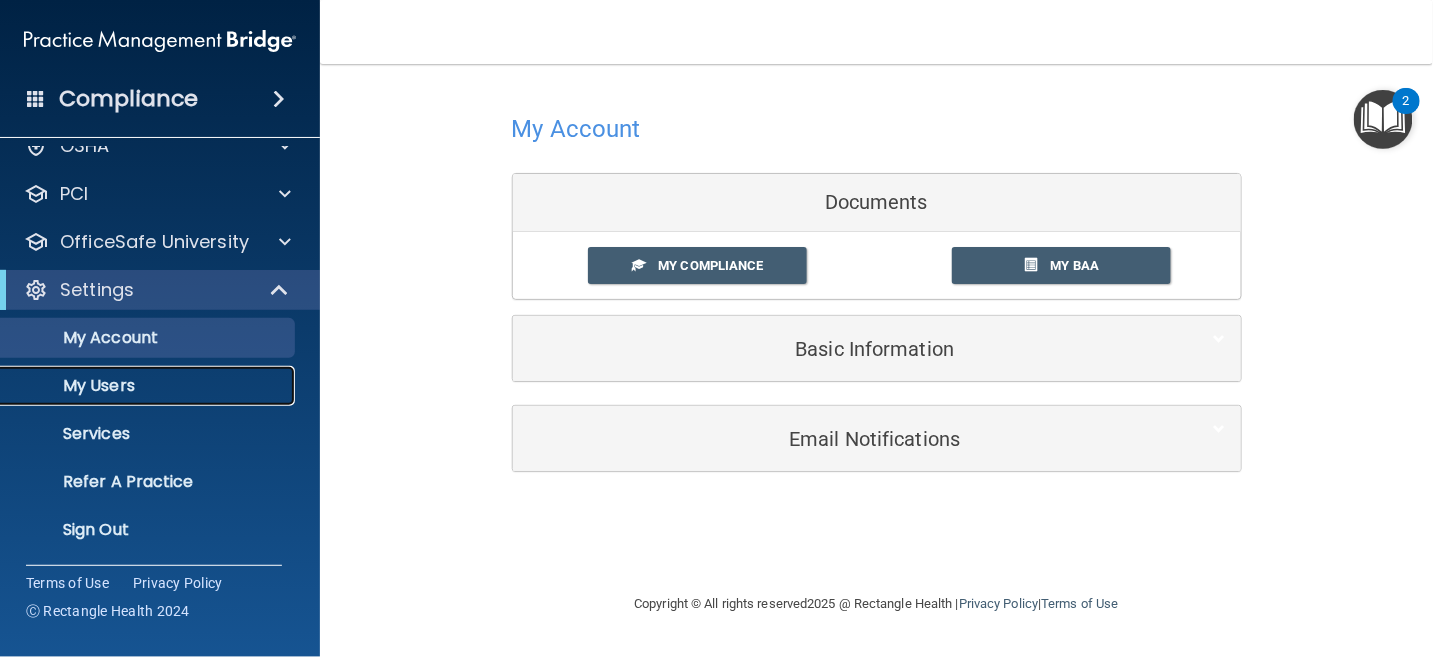 drag, startPoint x: 146, startPoint y: 376, endPoint x: 160, endPoint y: 382, distance: 15.231546 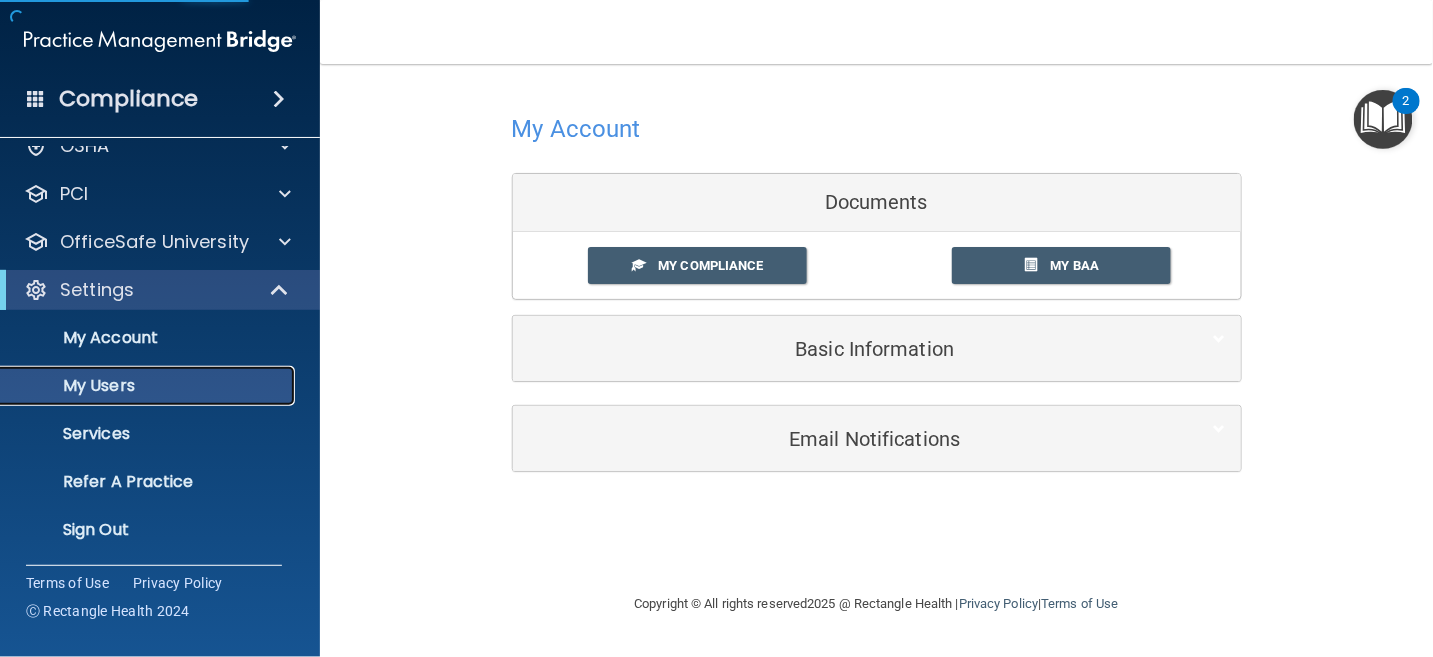 click on "My Users" at bounding box center [149, 386] 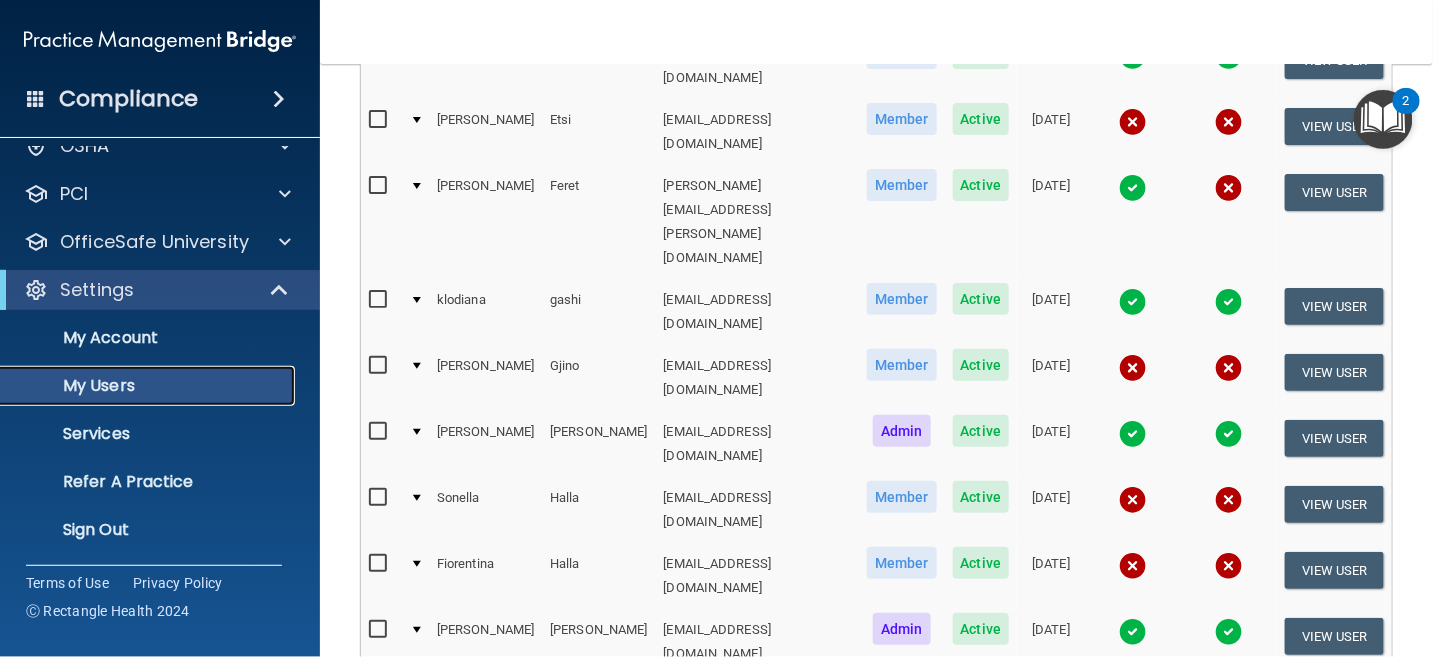 scroll, scrollTop: 900, scrollLeft: 0, axis: vertical 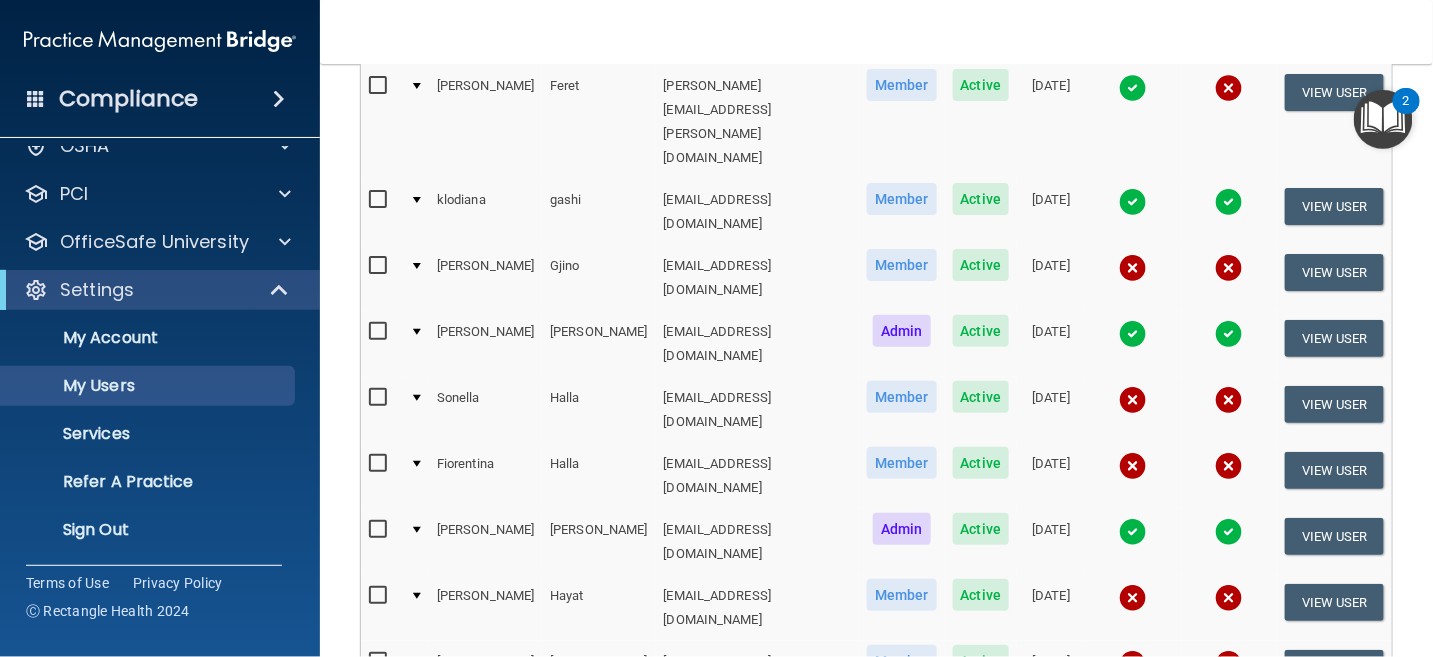 click on "10  20  30  40  all" at bounding box center [574, 910] 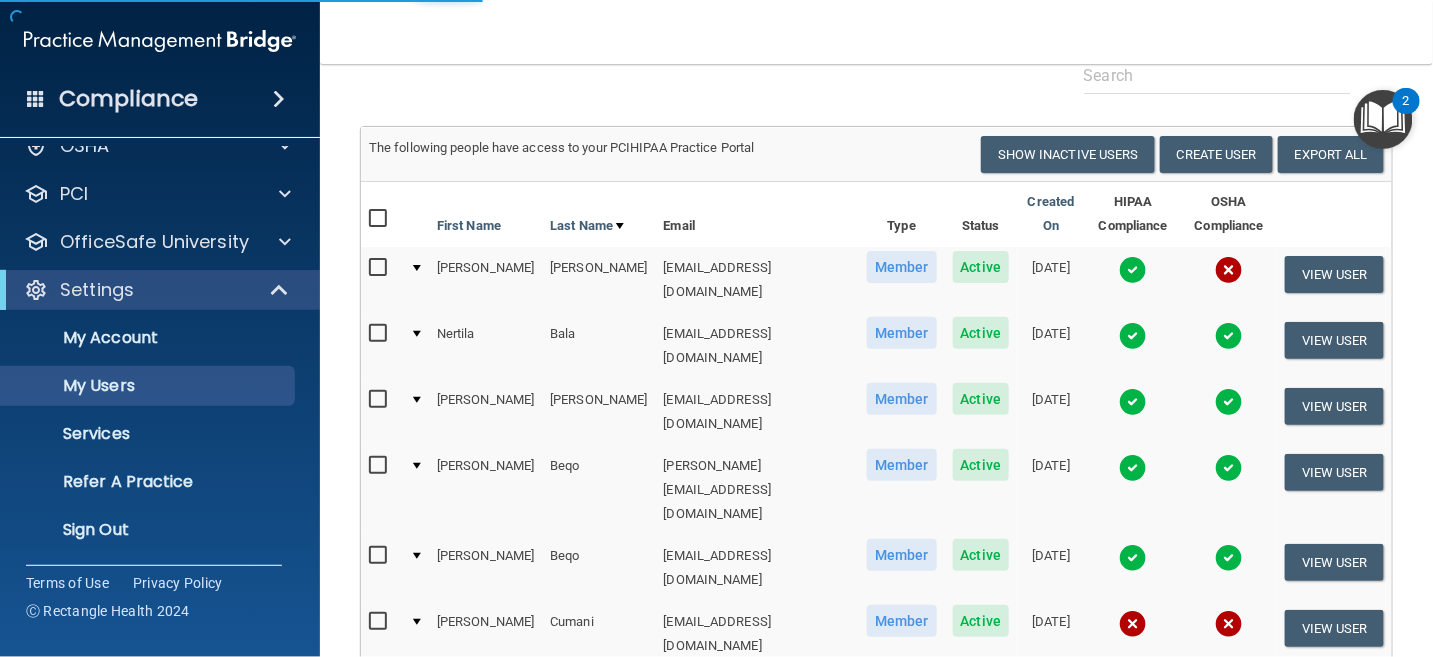 scroll, scrollTop: 0, scrollLeft: 0, axis: both 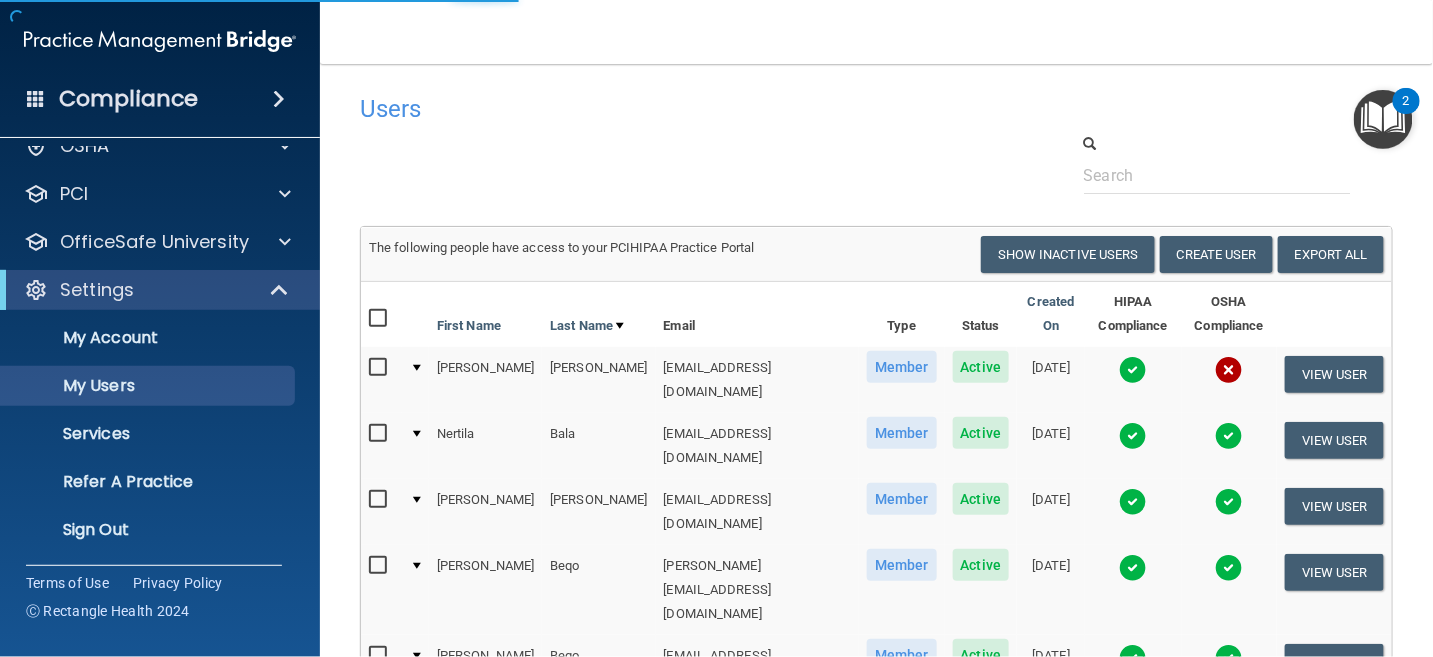 select on "30" 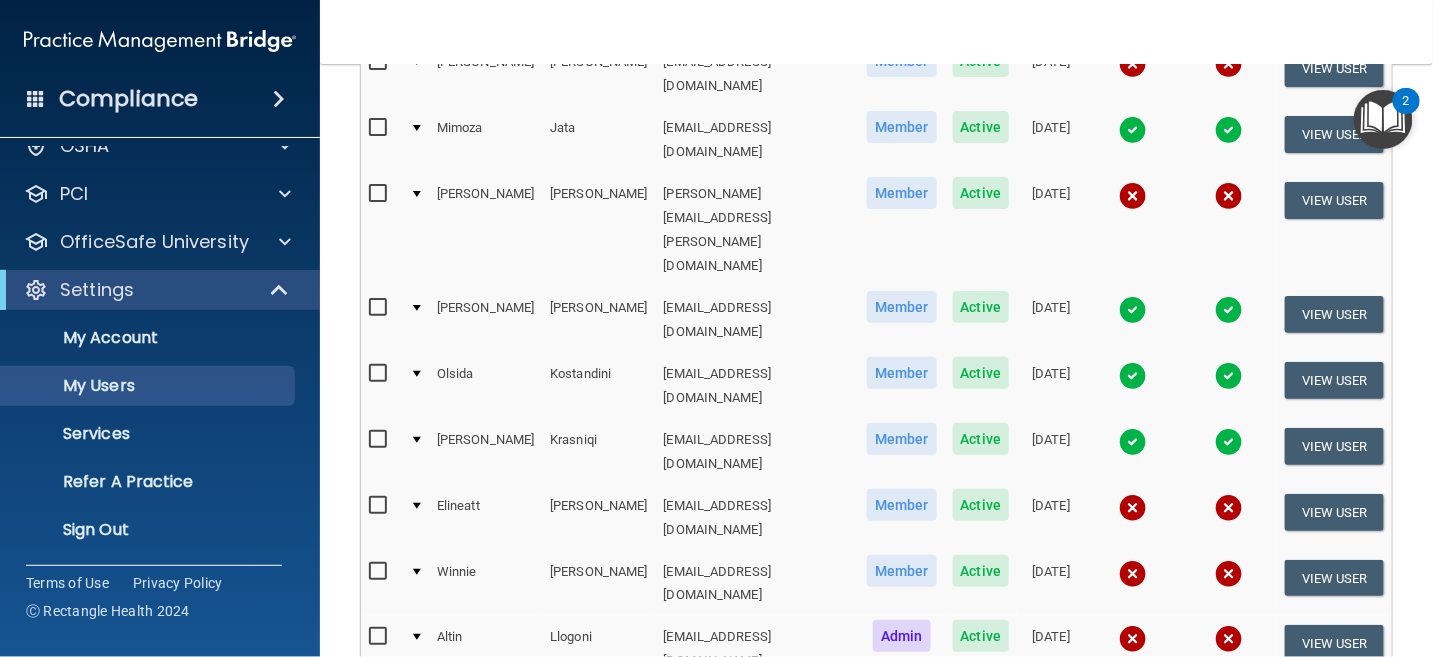 scroll, scrollTop: 1574, scrollLeft: 0, axis: vertical 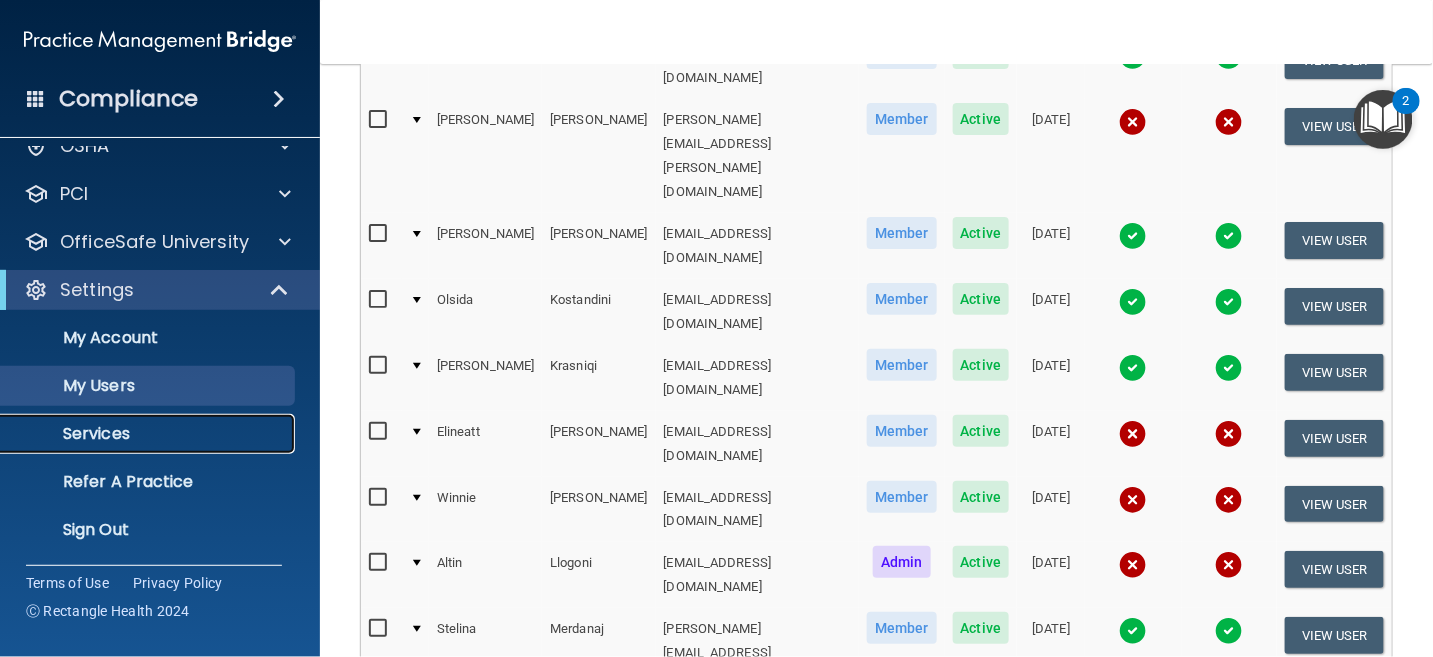 click on "Services" at bounding box center (137, 434) 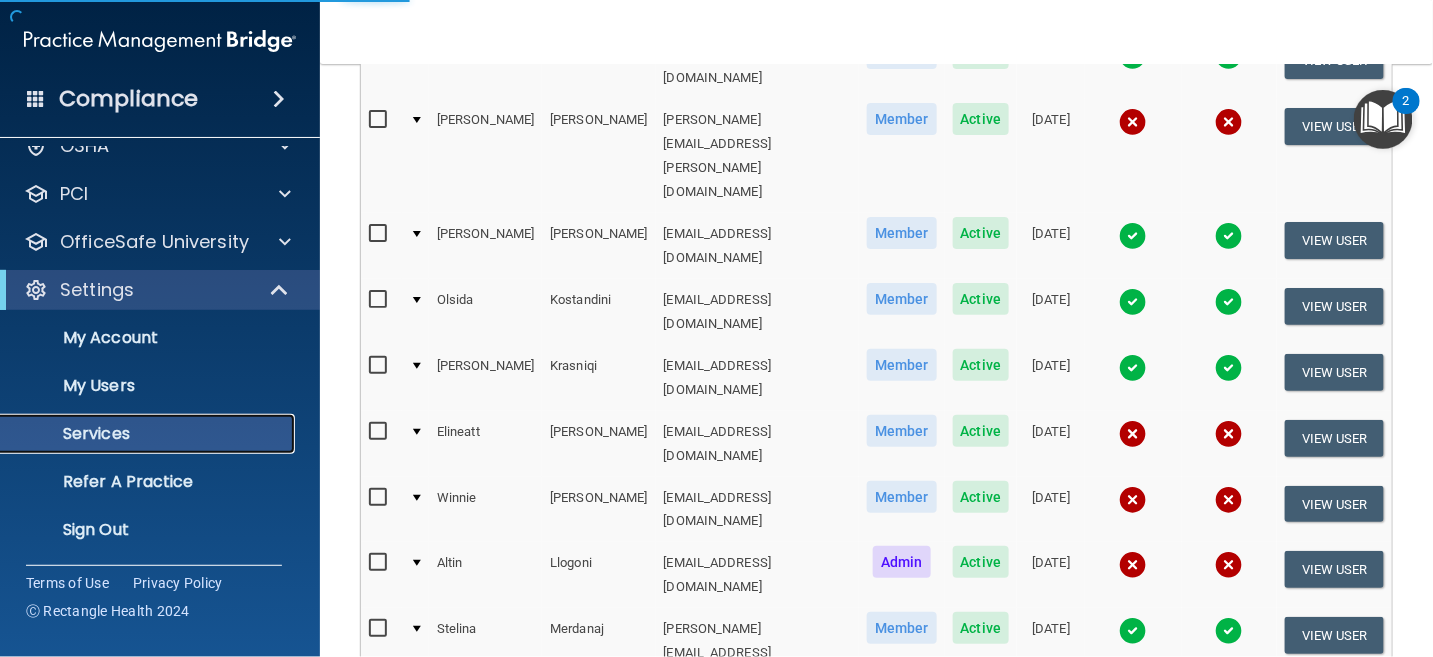 scroll, scrollTop: 0, scrollLeft: 0, axis: both 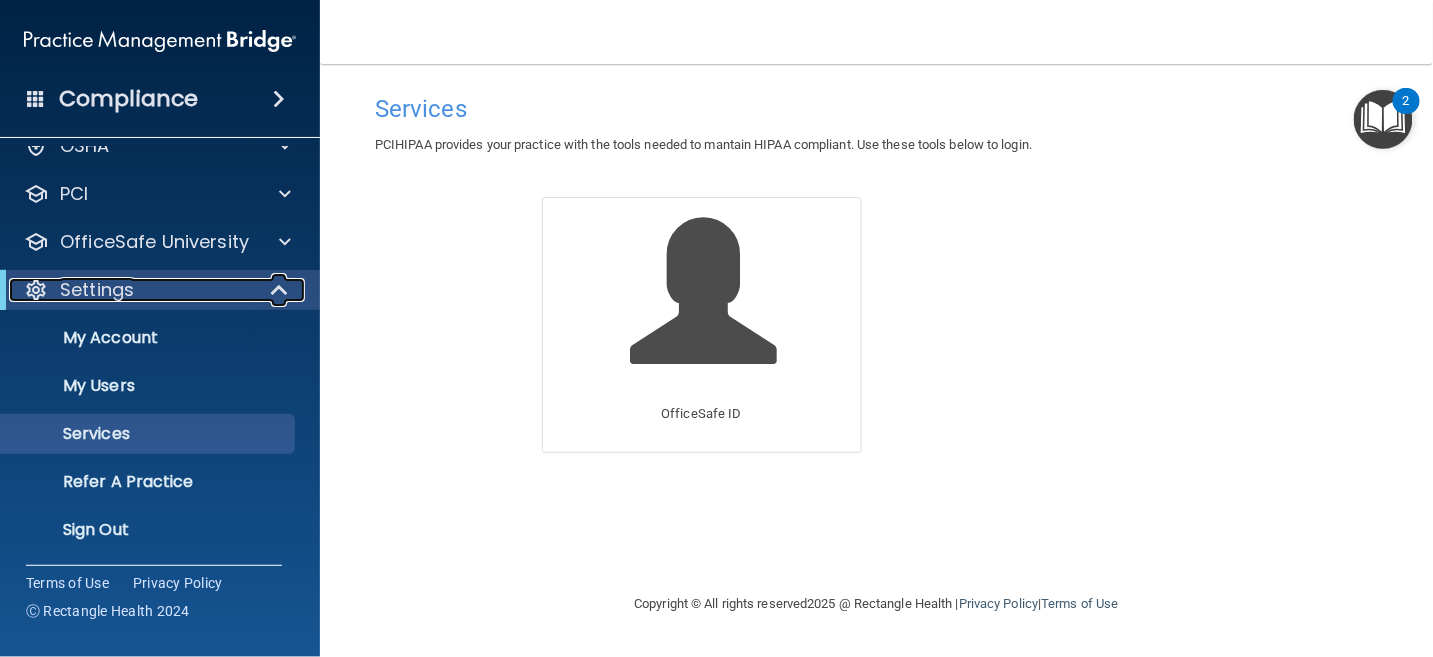 click on "Settings" at bounding box center (97, 290) 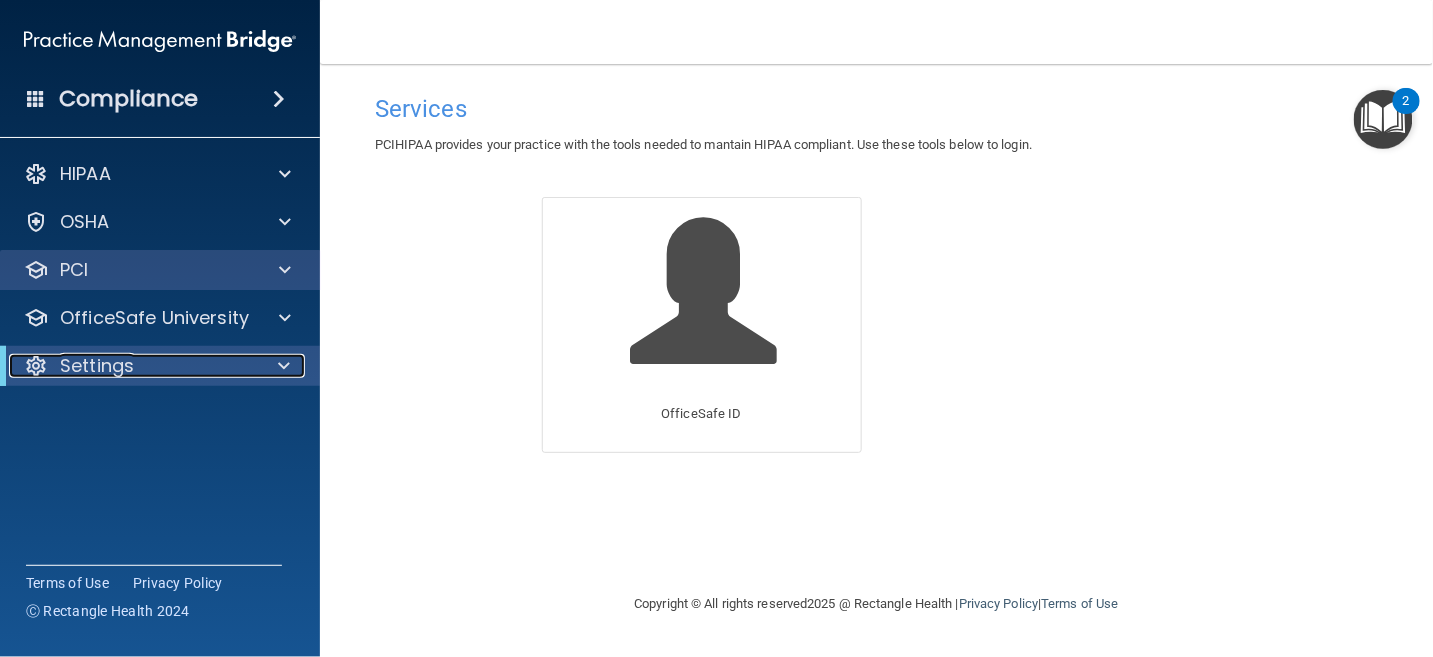 scroll, scrollTop: 0, scrollLeft: 0, axis: both 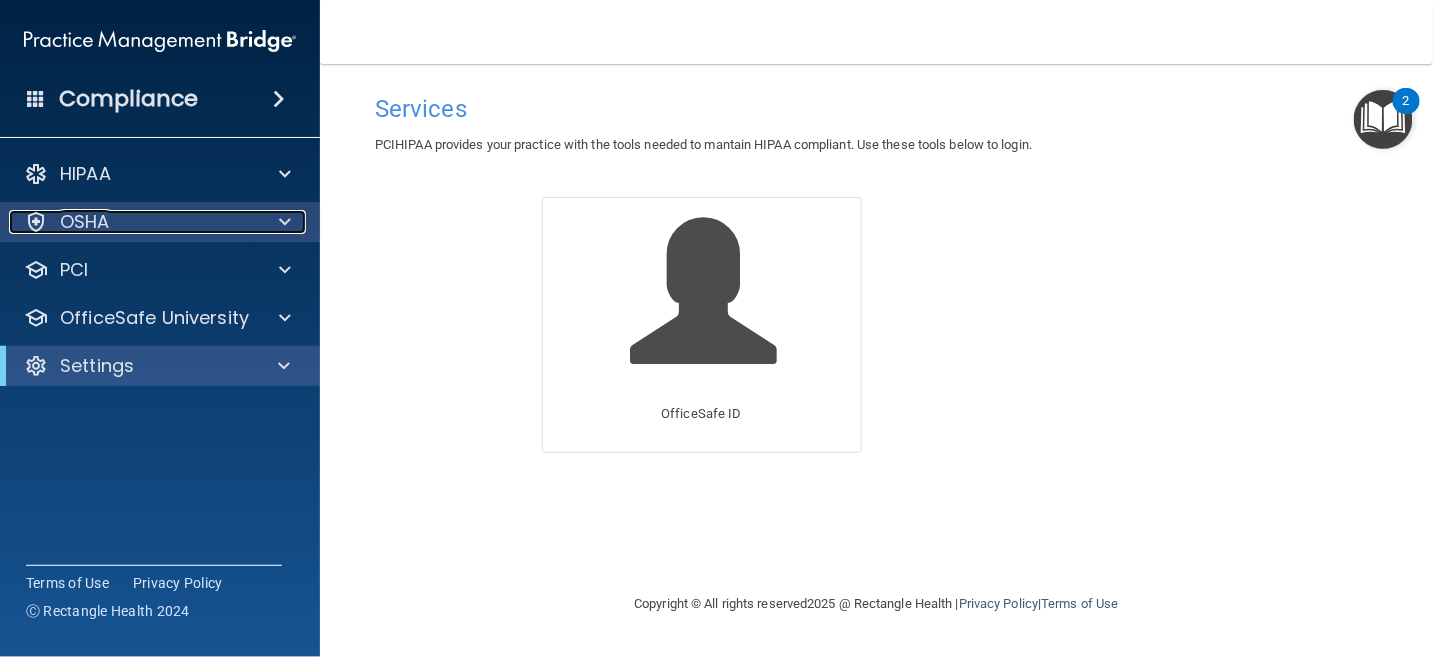 click on "OSHA" at bounding box center (133, 222) 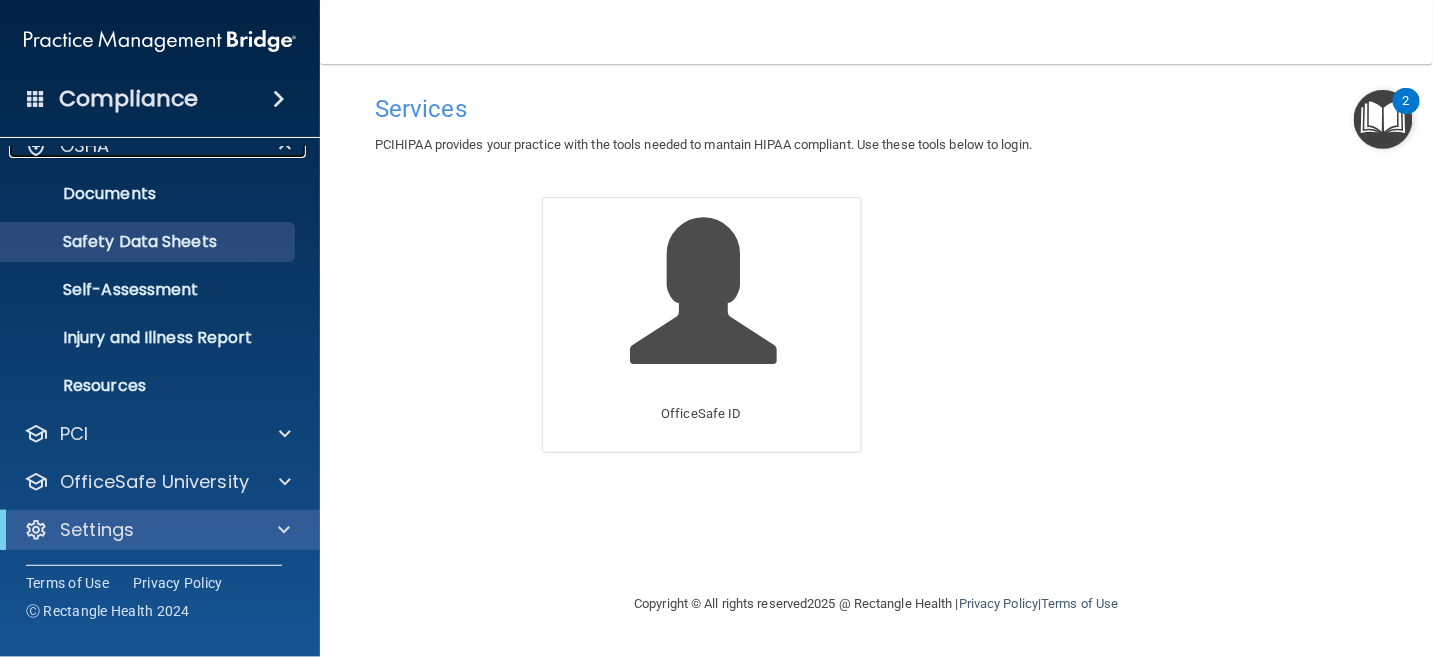 scroll, scrollTop: 0, scrollLeft: 0, axis: both 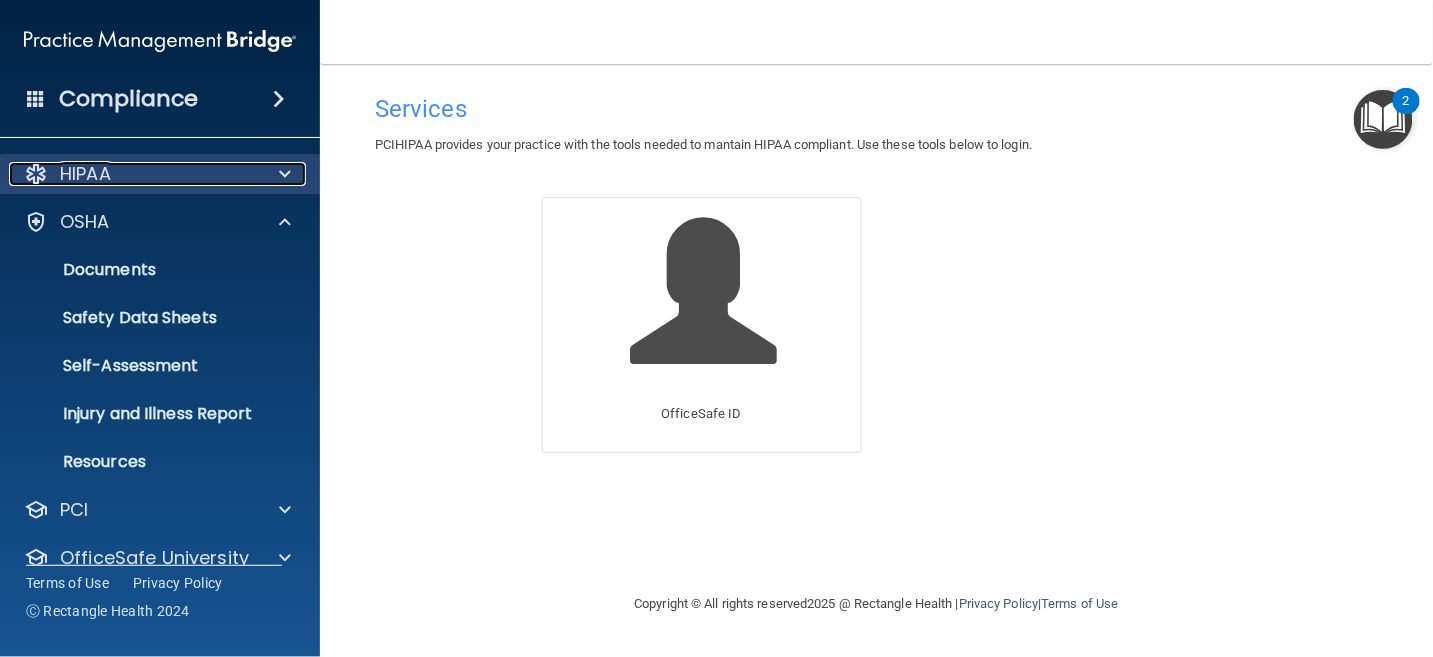 click on "HIPAA" at bounding box center [85, 174] 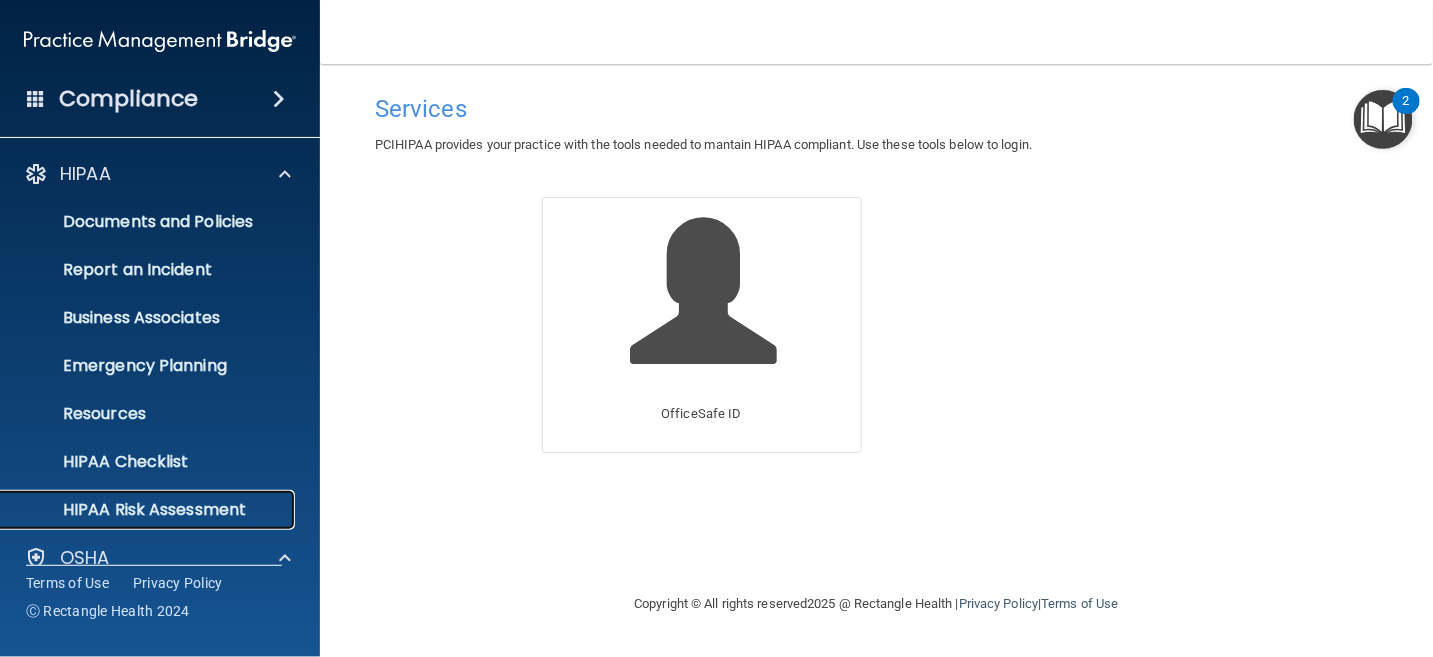 click on "HIPAA Risk Assessment" at bounding box center [149, 510] 